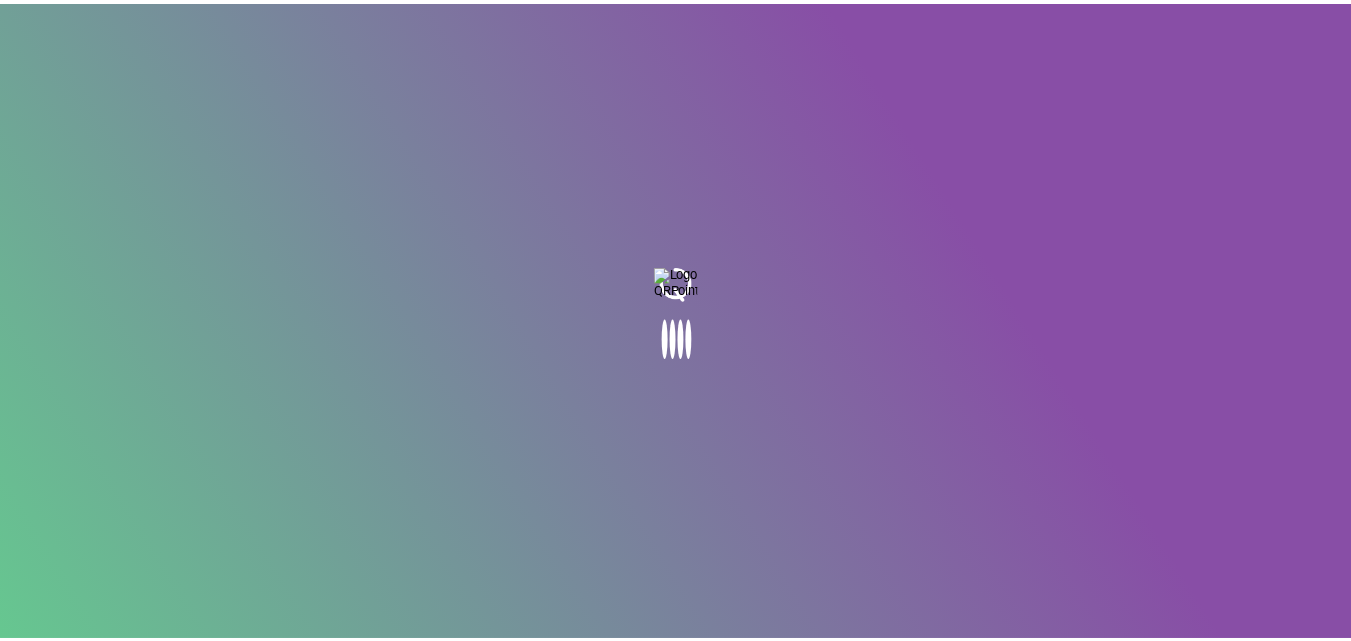 scroll, scrollTop: 0, scrollLeft: 0, axis: both 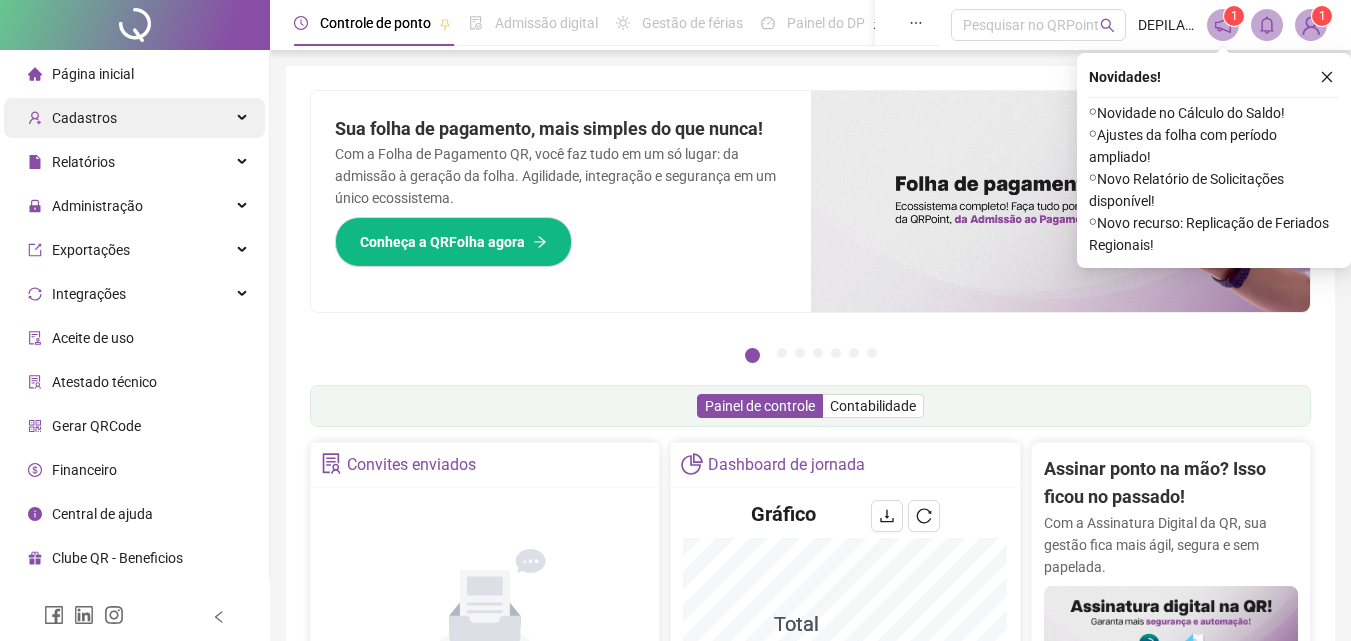 click on "Cadastros" at bounding box center (84, 118) 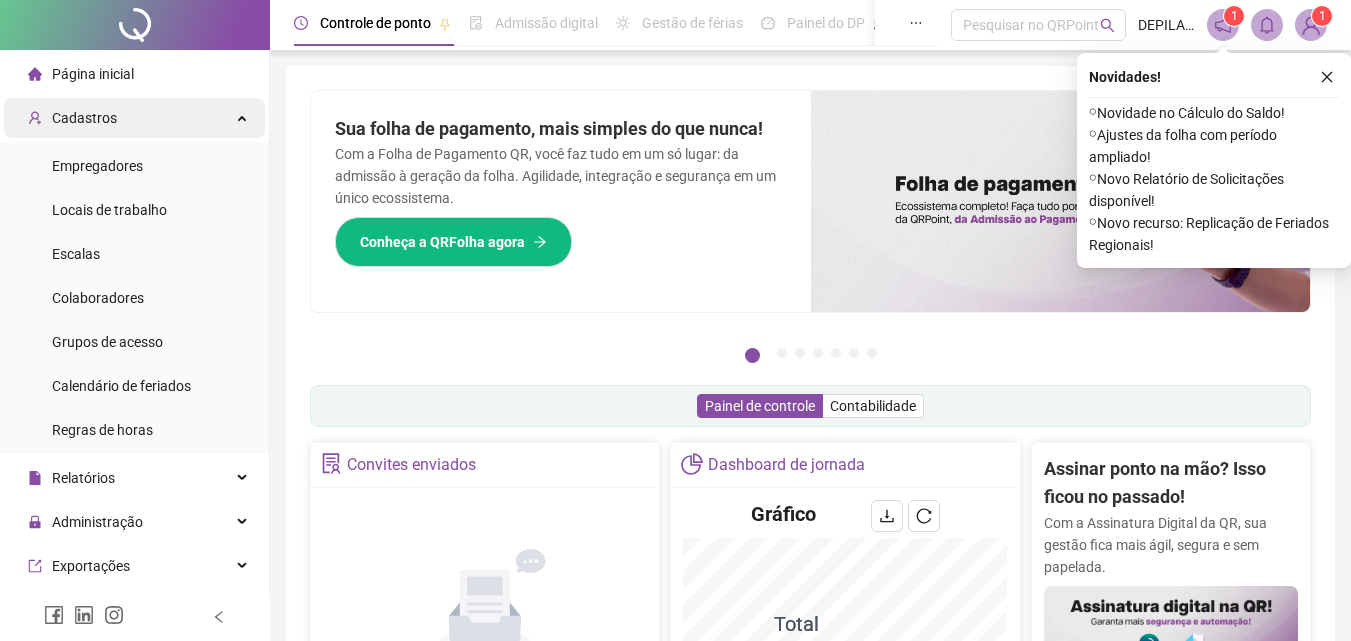 click on "Cadastros" at bounding box center (134, 118) 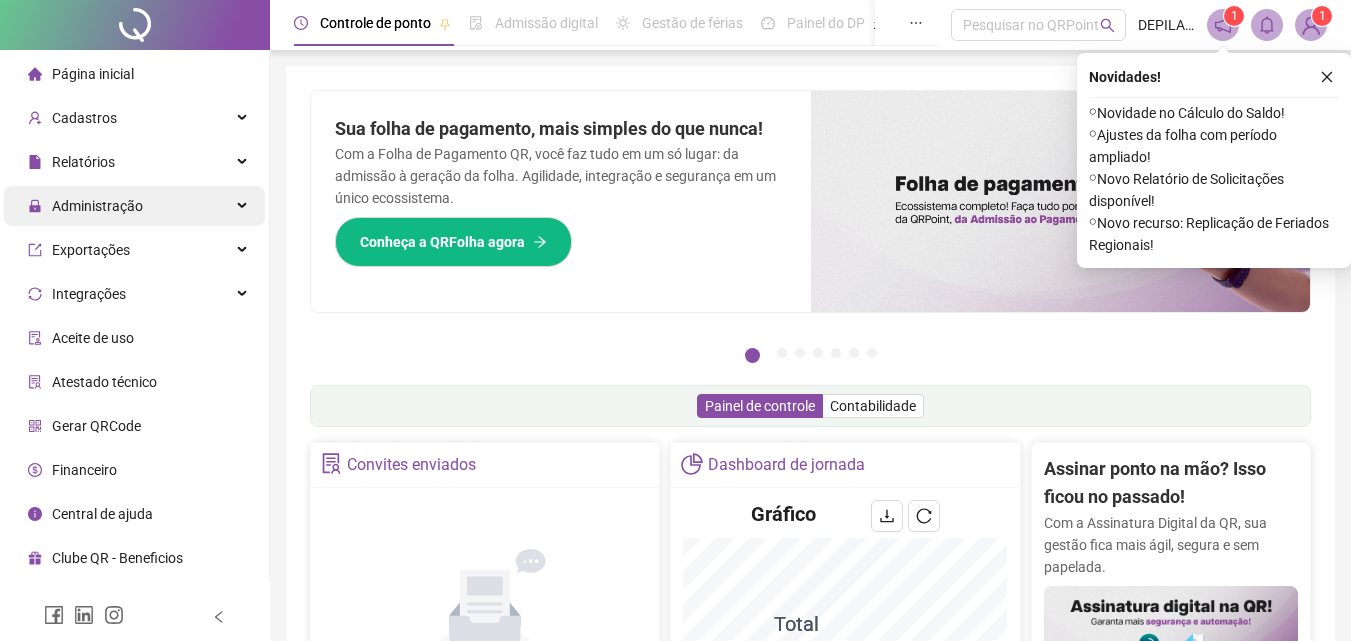 click on "Administração" at bounding box center [97, 206] 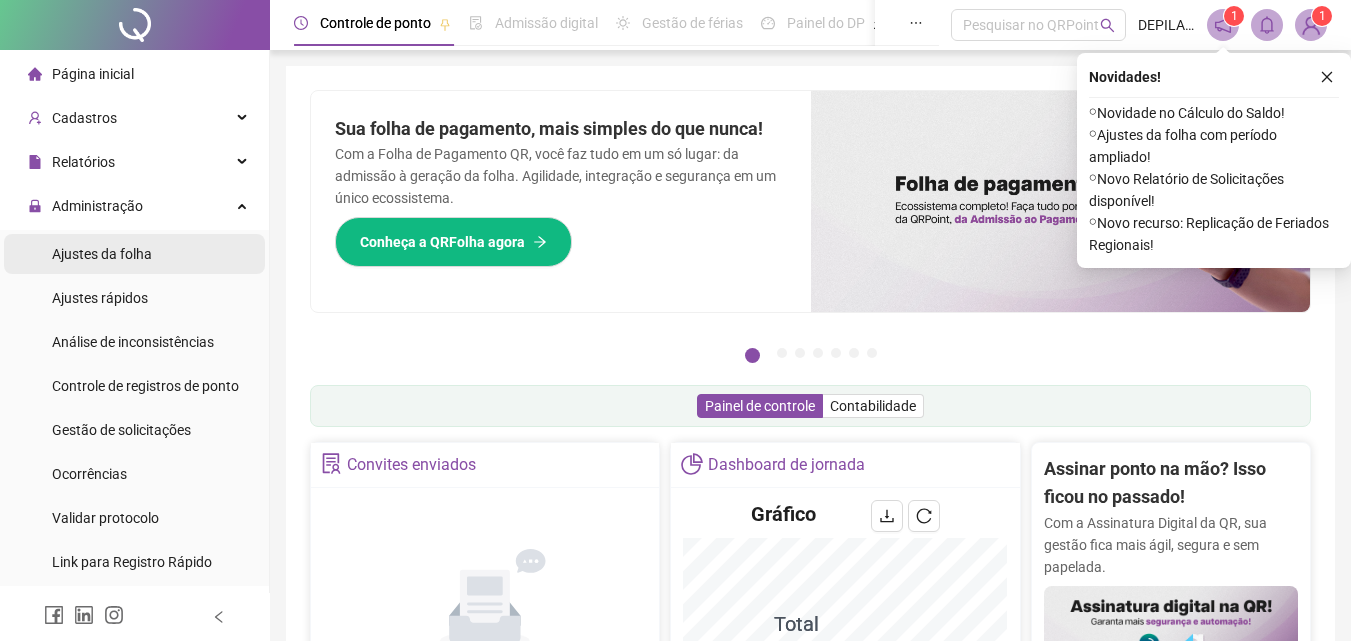 click on "Ajustes da folha" at bounding box center [102, 254] 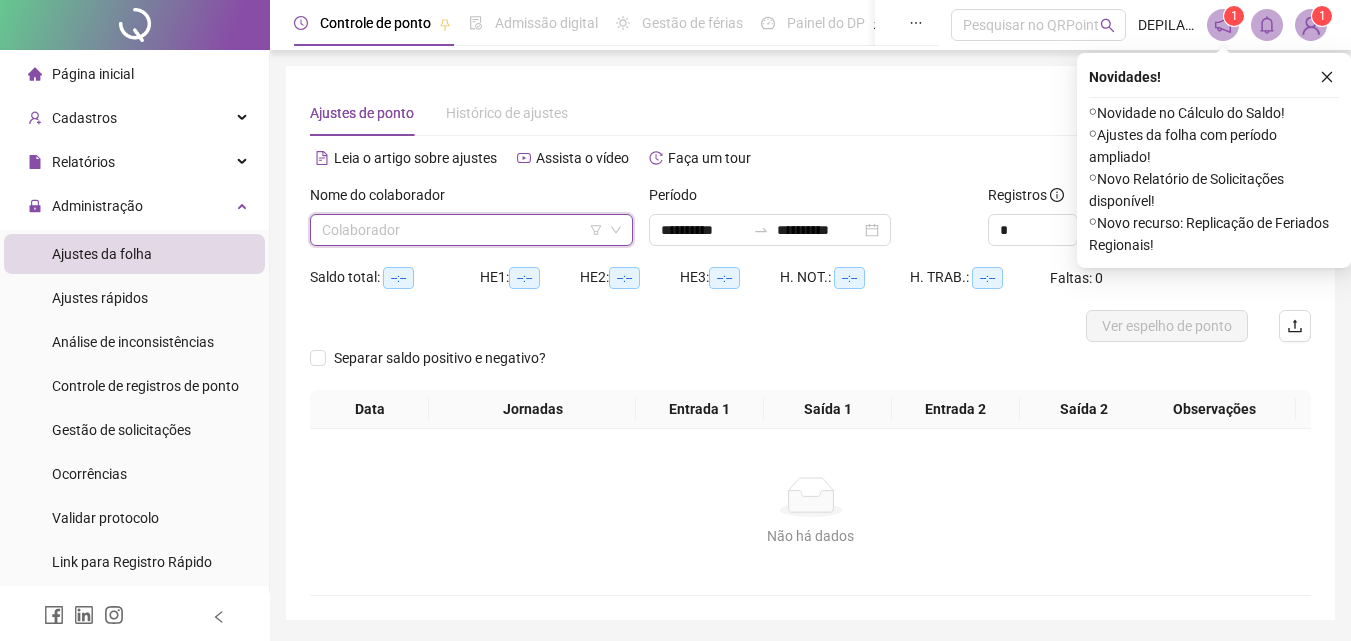 click at bounding box center [465, 230] 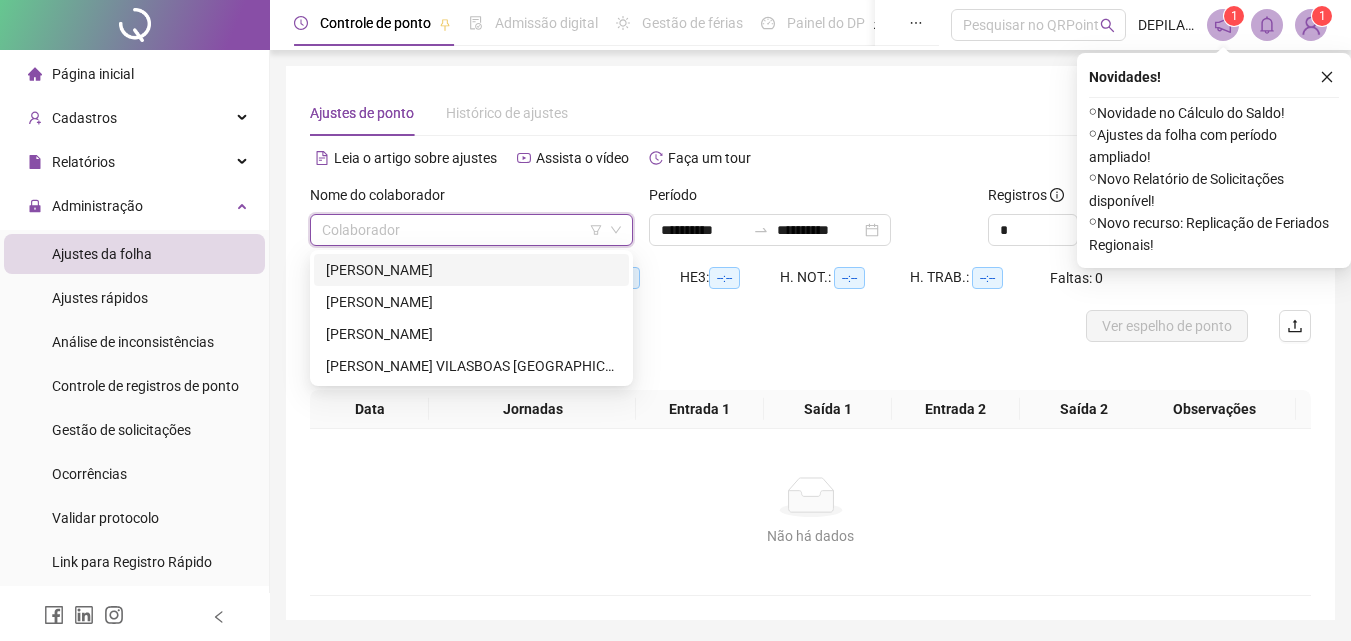 click on "[PERSON_NAME]" at bounding box center (471, 270) 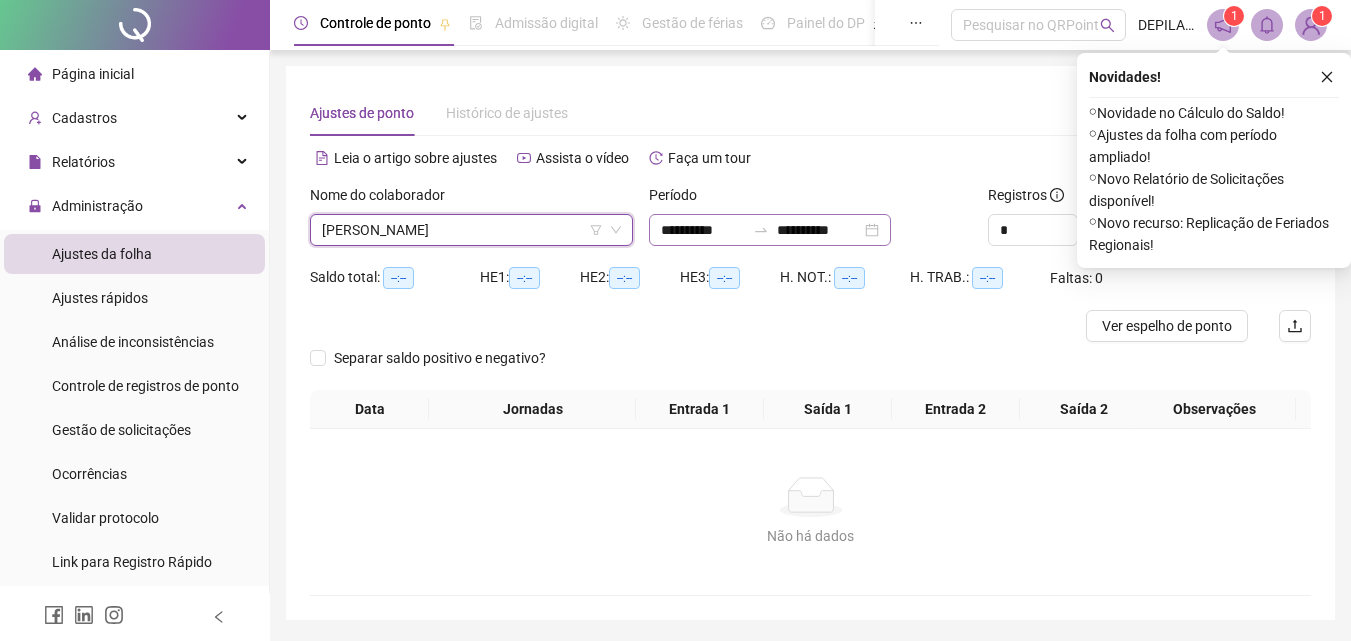 click on "**********" at bounding box center (770, 230) 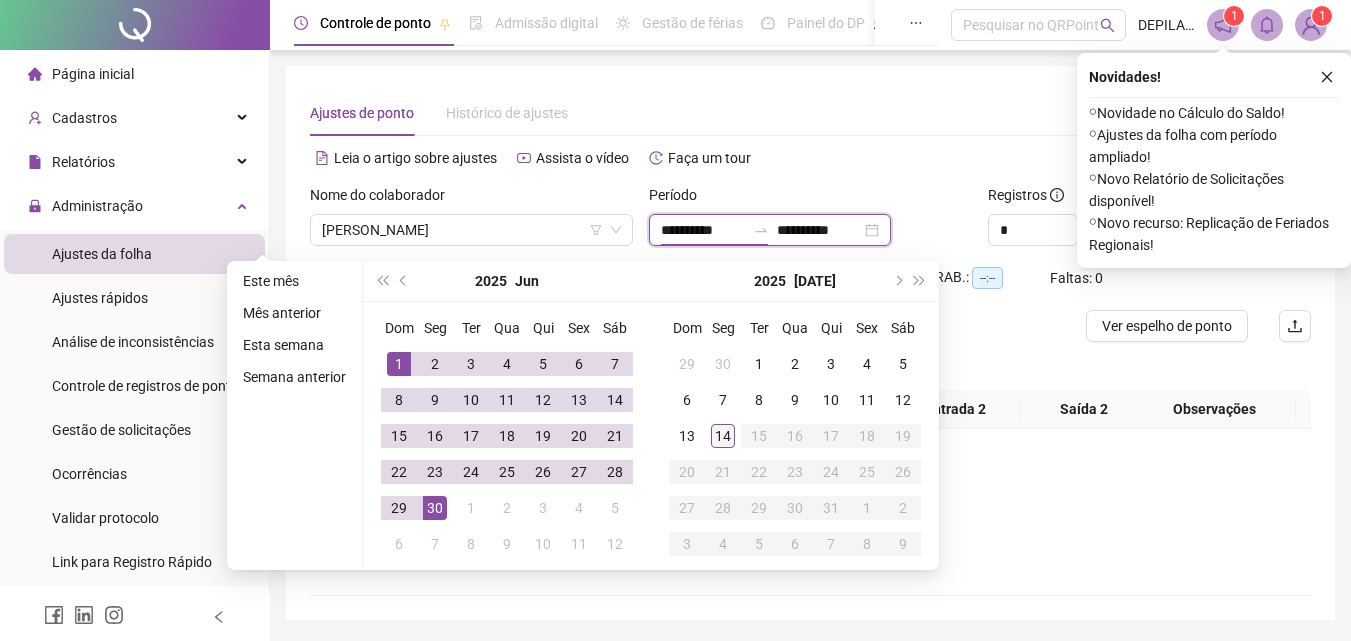 type on "**********" 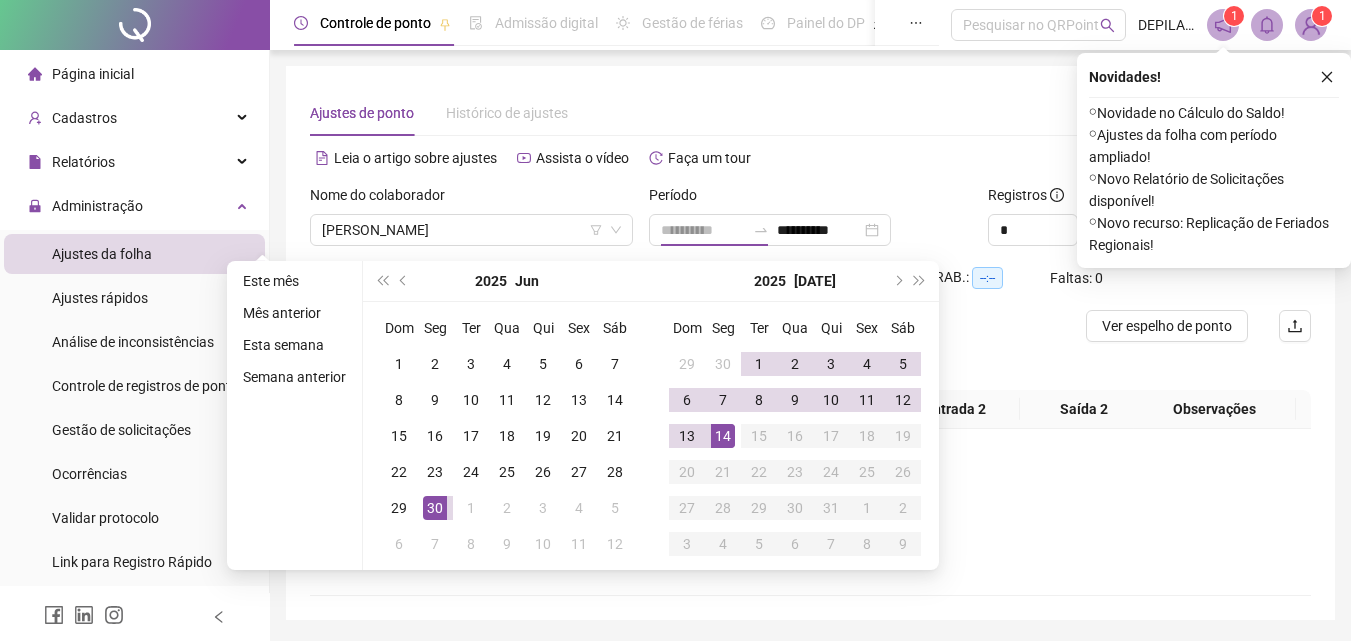 click on "14" at bounding box center (723, 436) 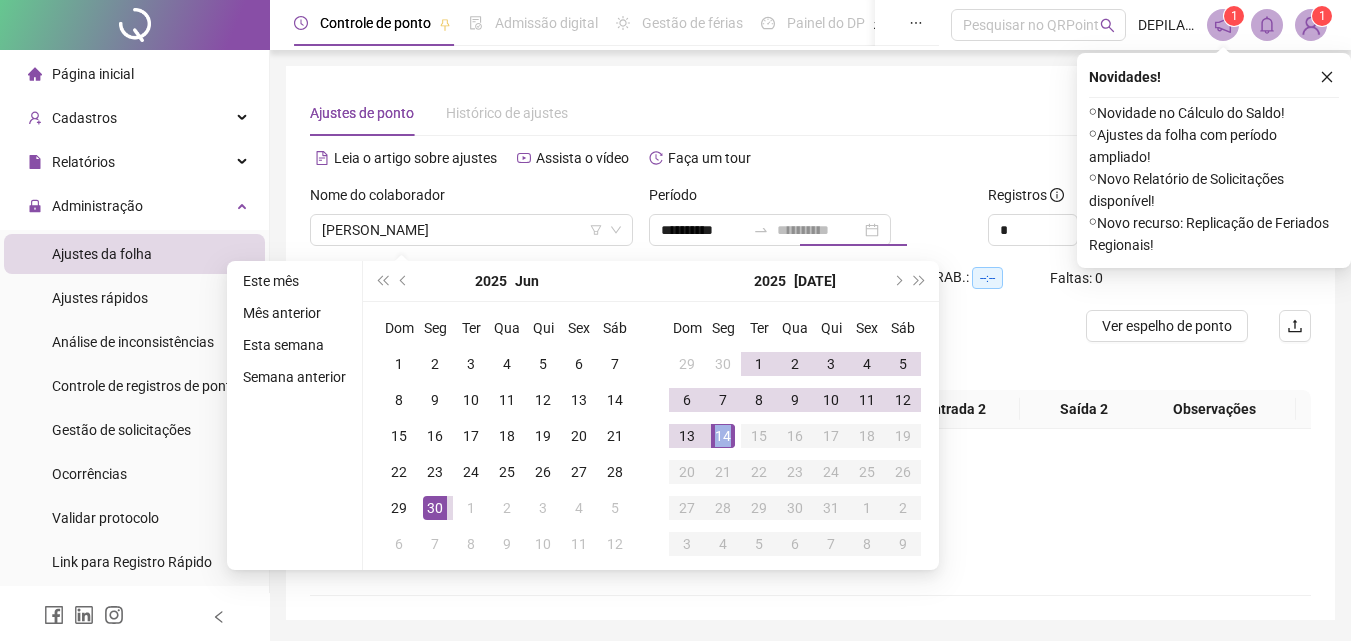 click on "14" at bounding box center [723, 436] 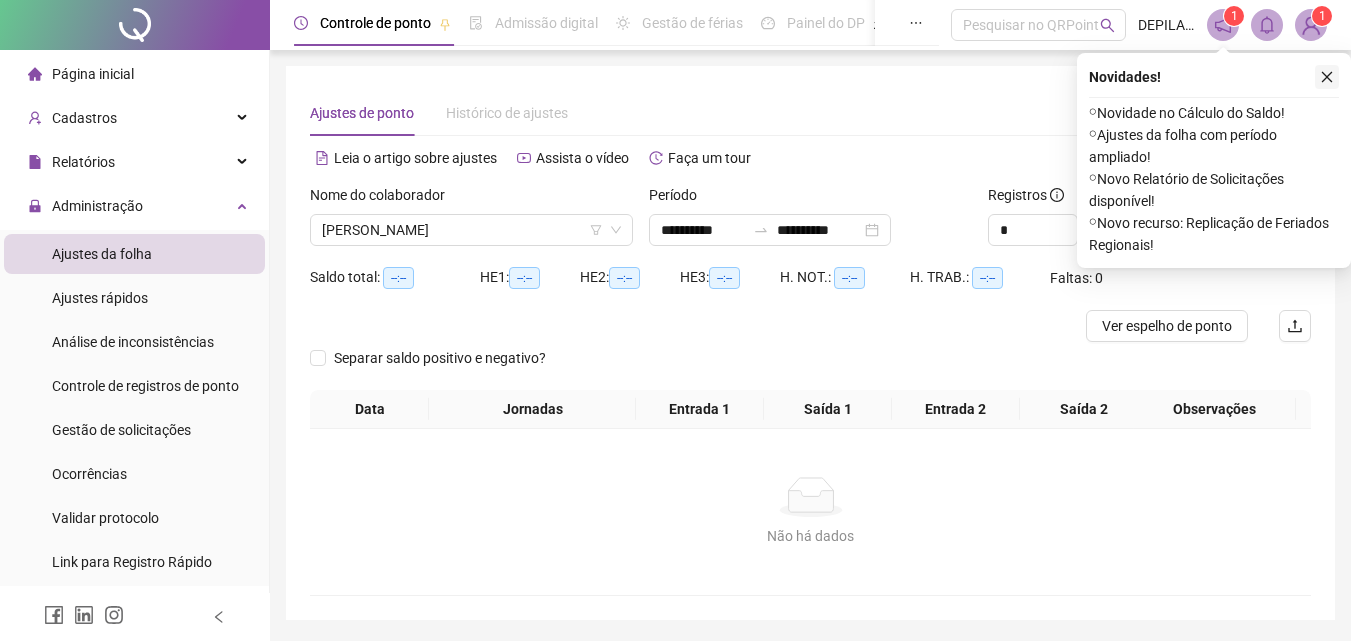 click 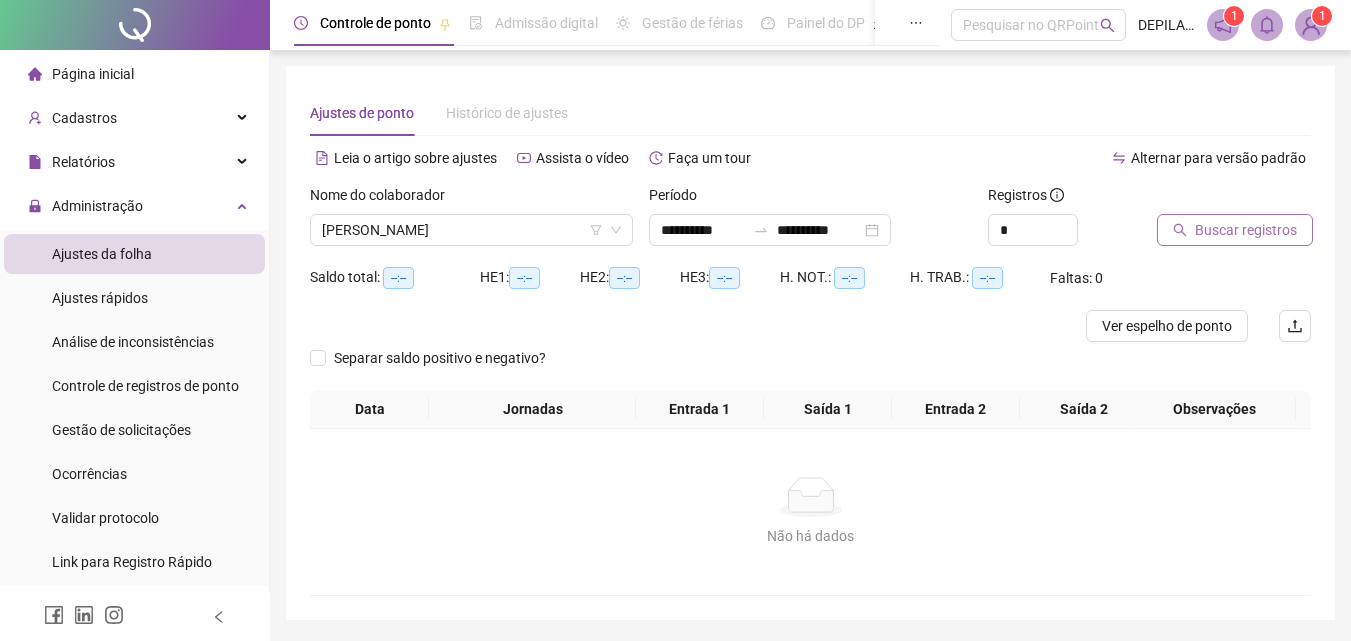click on "Buscar registros" at bounding box center (1246, 230) 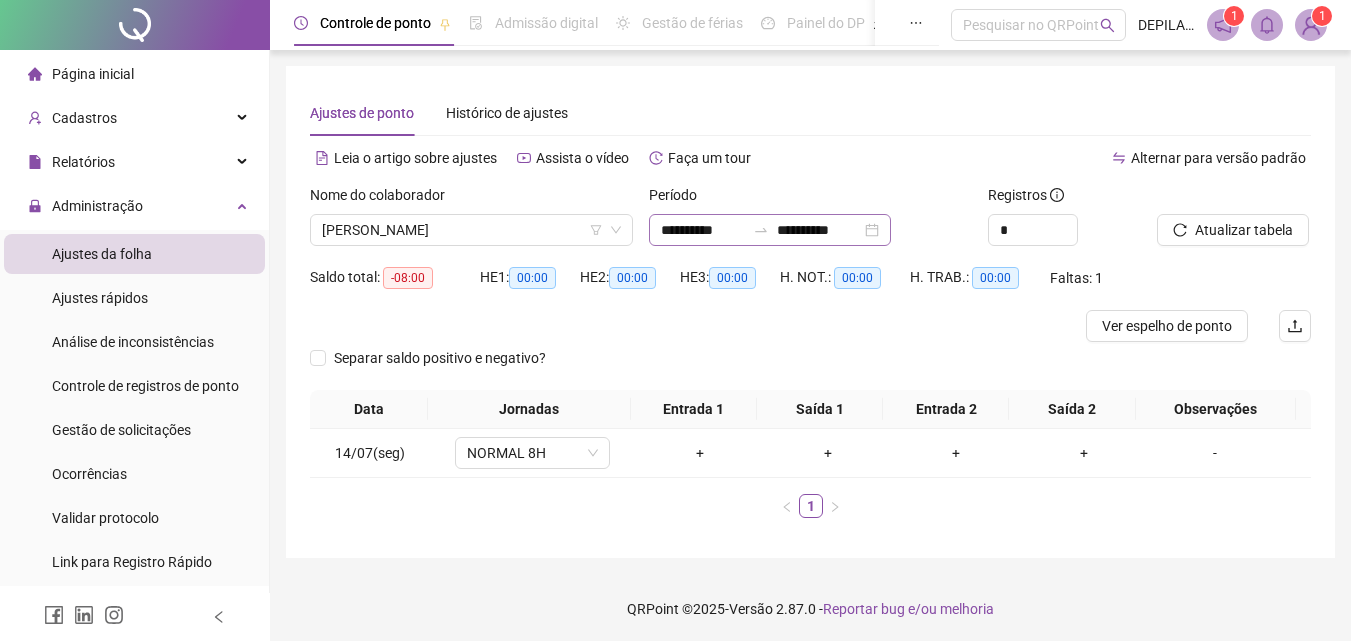 click on "**********" at bounding box center (770, 230) 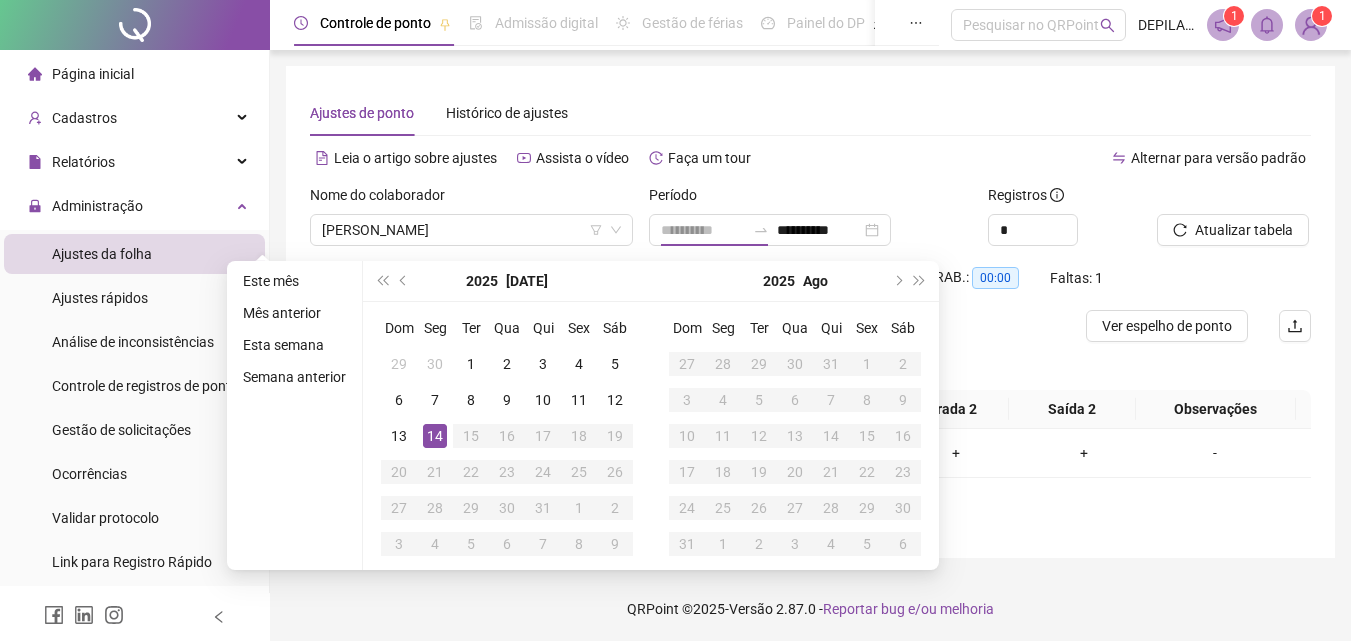 click on "14" at bounding box center (435, 436) 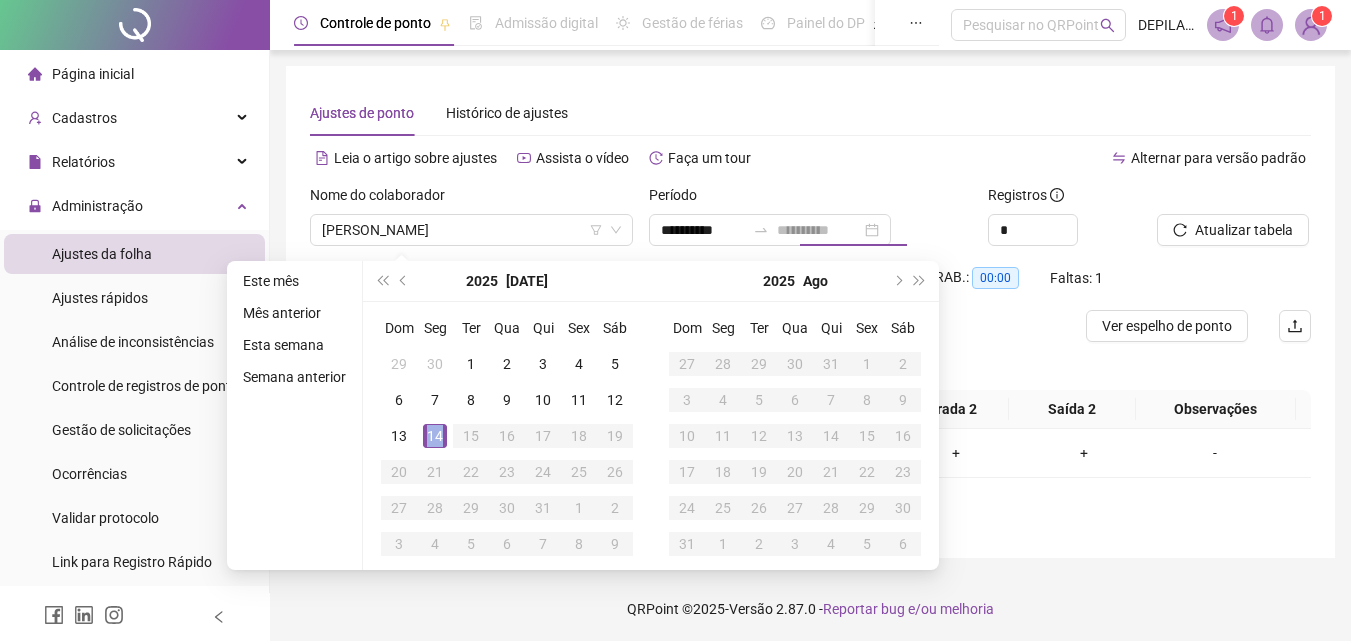 click on "14" at bounding box center [435, 436] 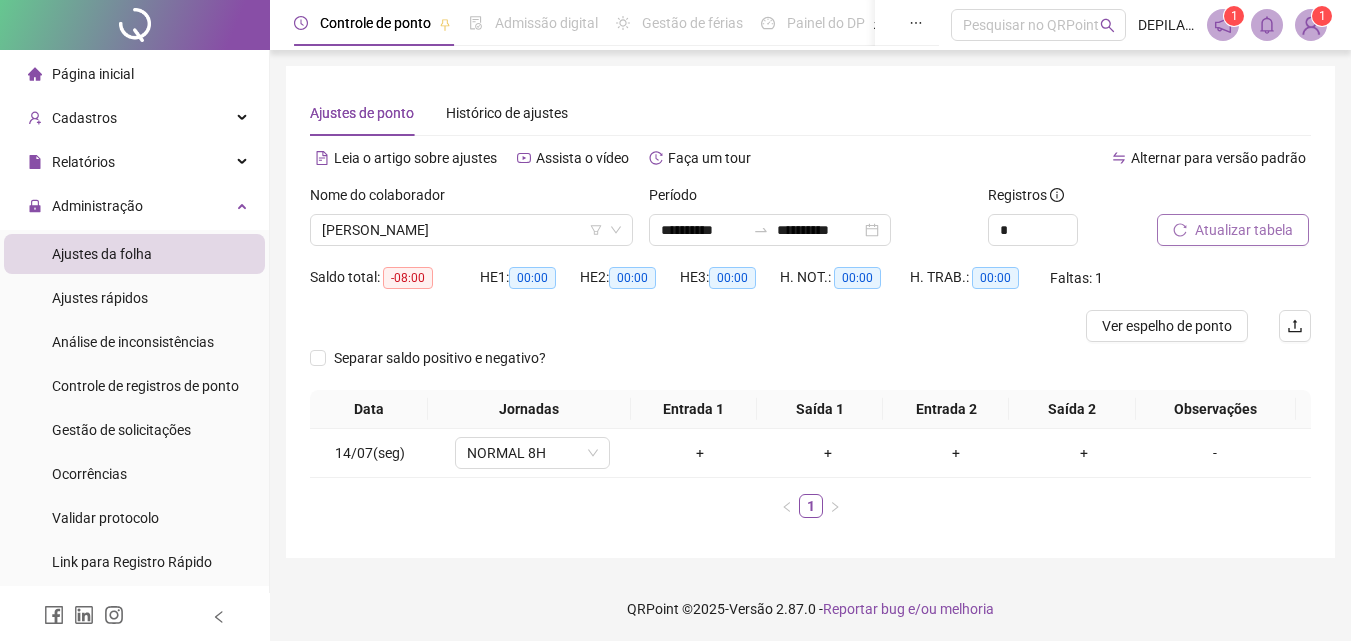 click on "Atualizar tabela" at bounding box center (1233, 230) 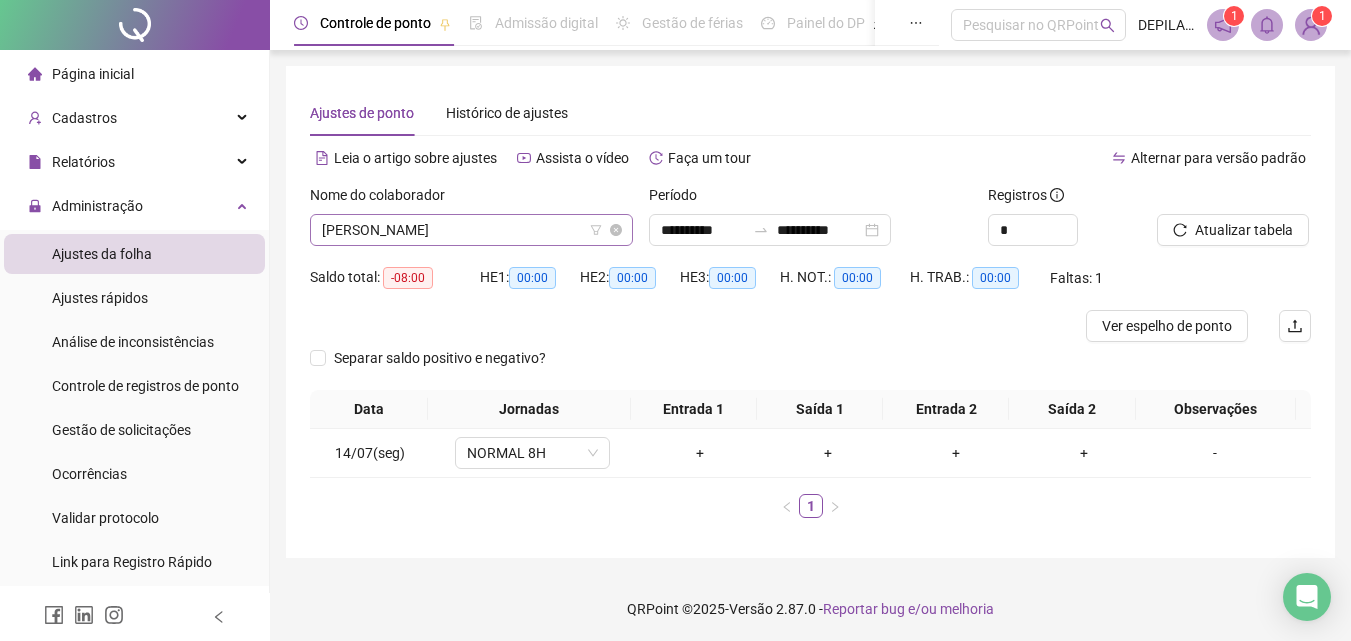 click on "[PERSON_NAME]" at bounding box center (471, 230) 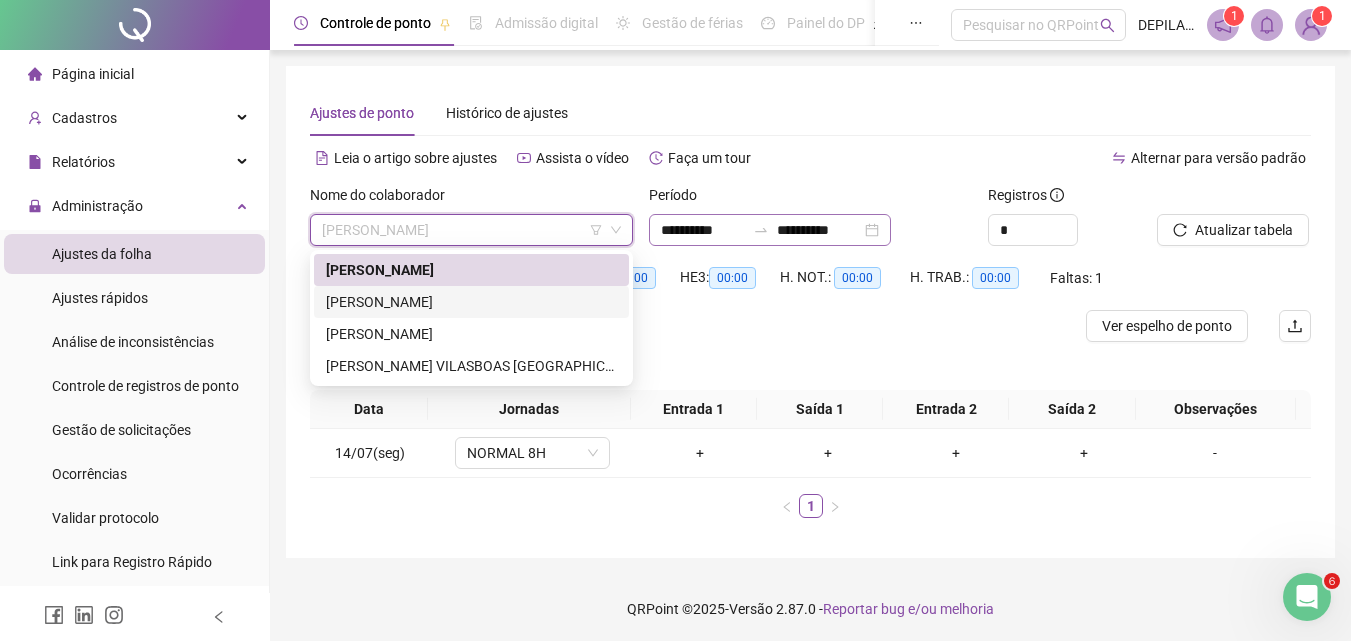 scroll, scrollTop: 0, scrollLeft: 0, axis: both 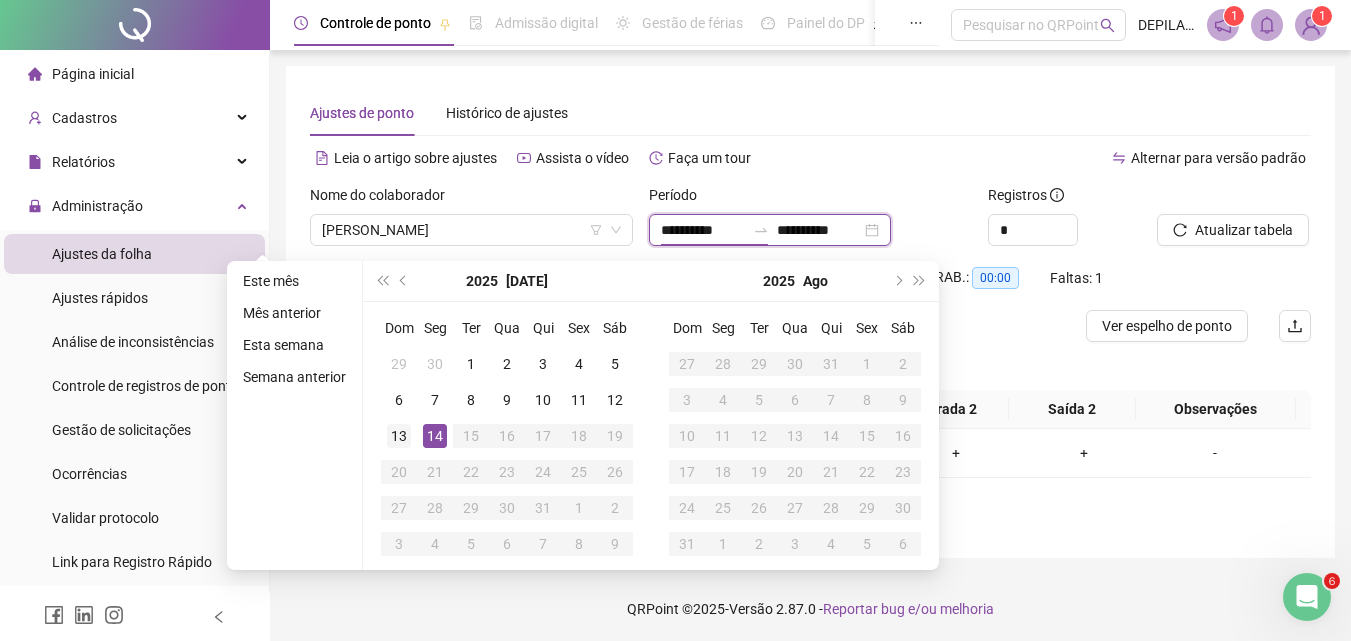 type on "**********" 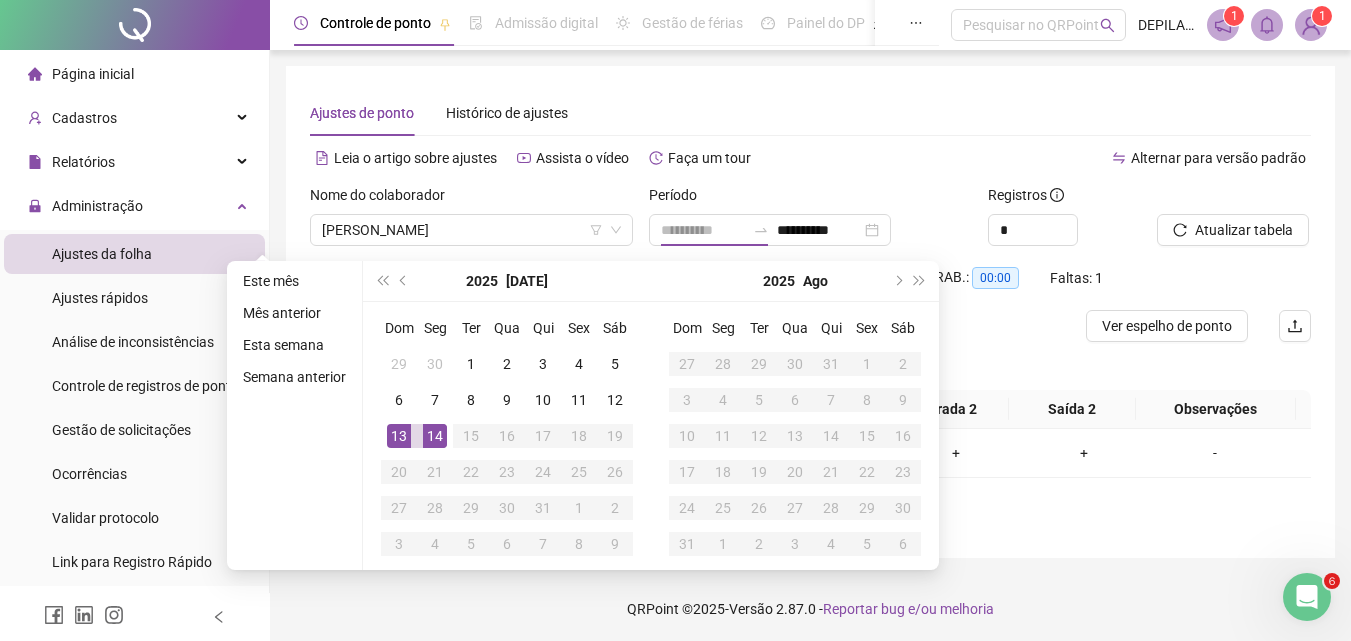 click on "13" at bounding box center (399, 436) 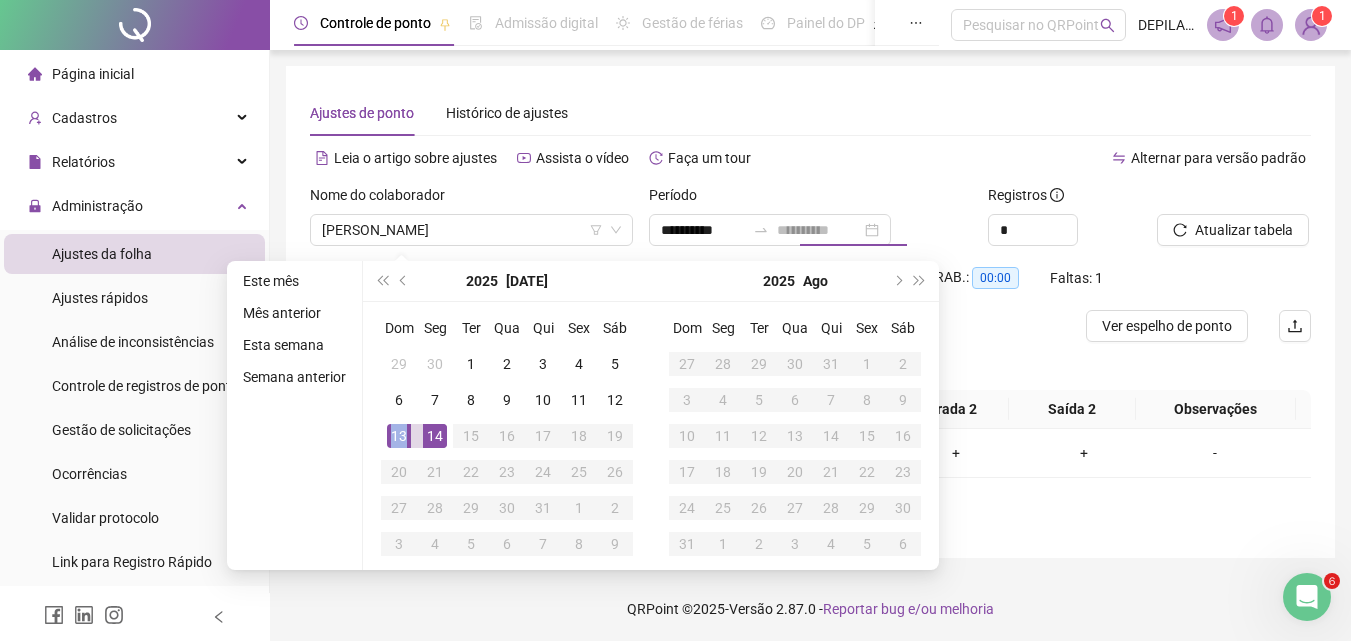 click on "13" at bounding box center [399, 436] 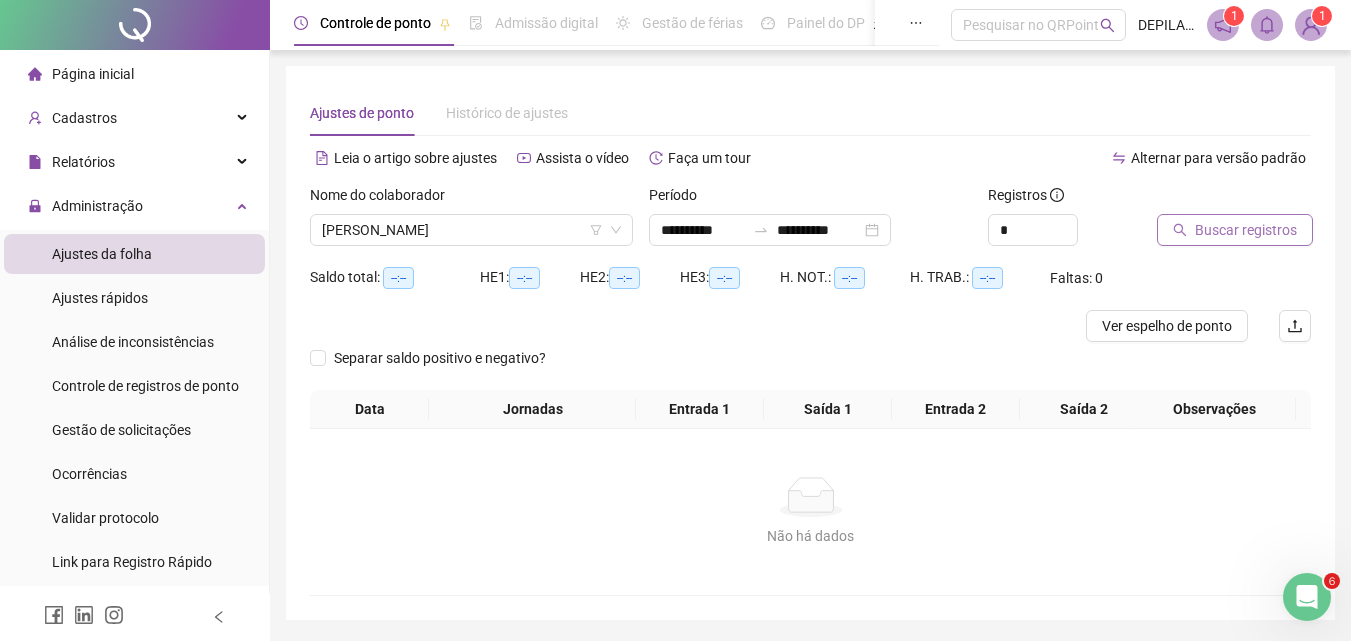 click on "Buscar registros" at bounding box center [1246, 230] 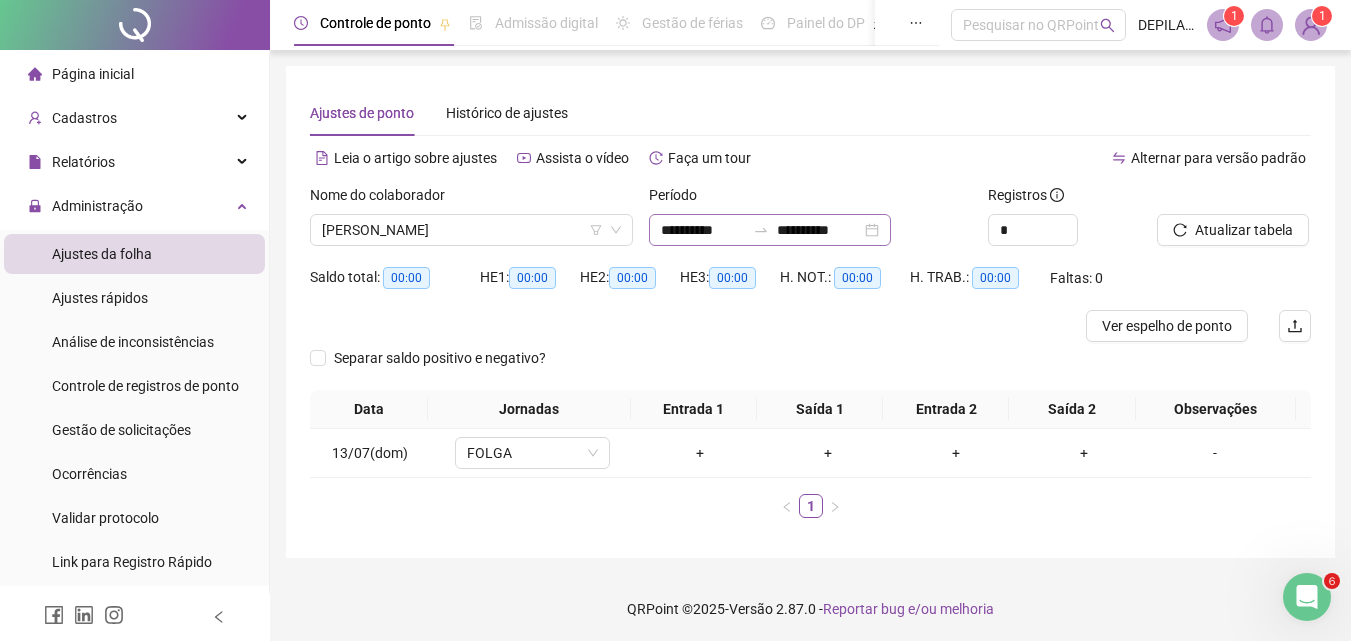click on "**********" at bounding box center [770, 230] 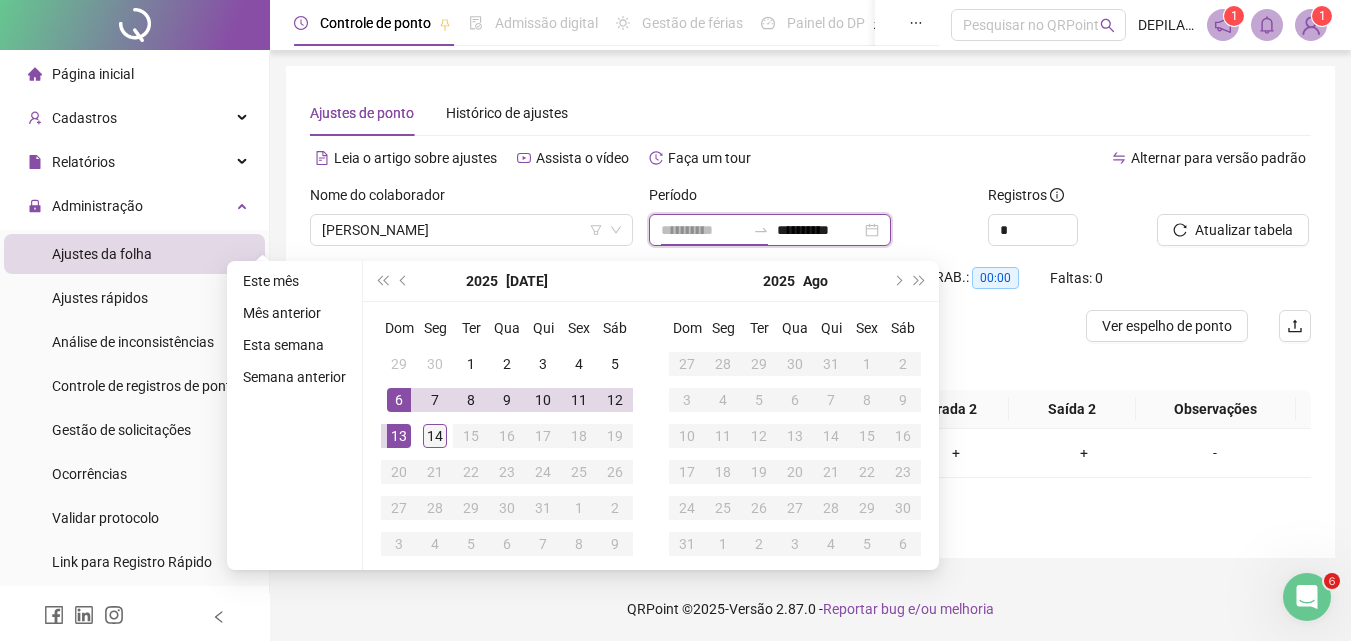 type on "**********" 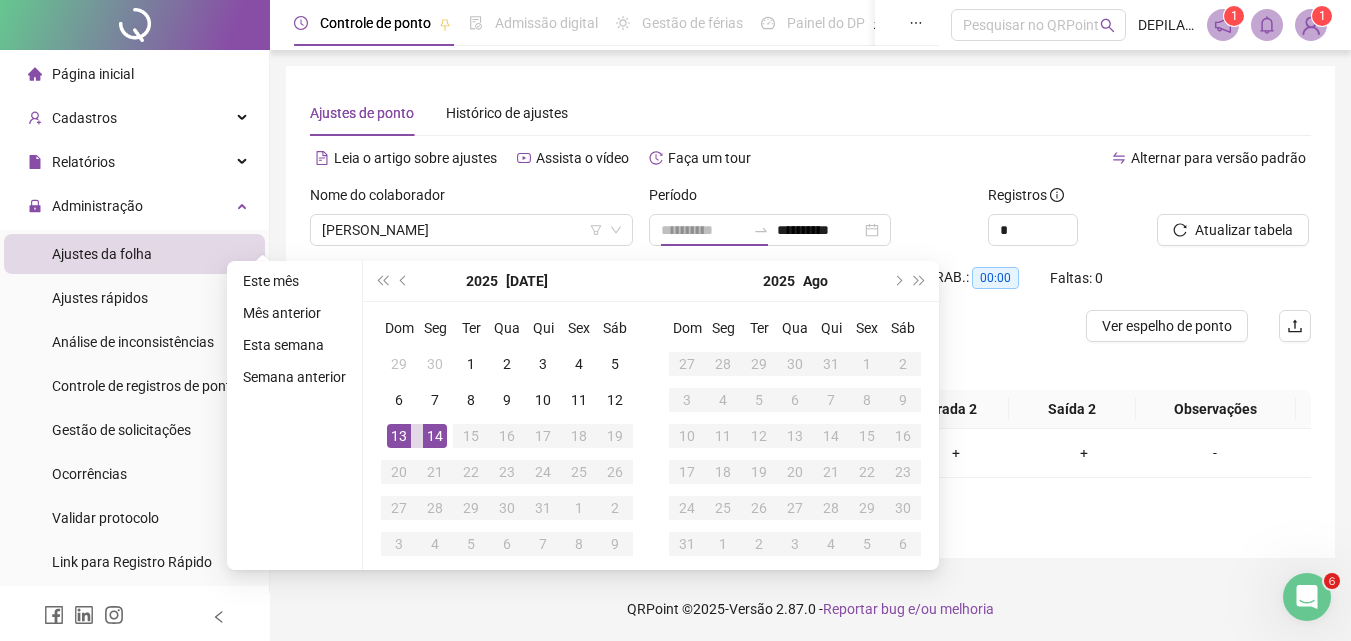 click on "14" at bounding box center (435, 436) 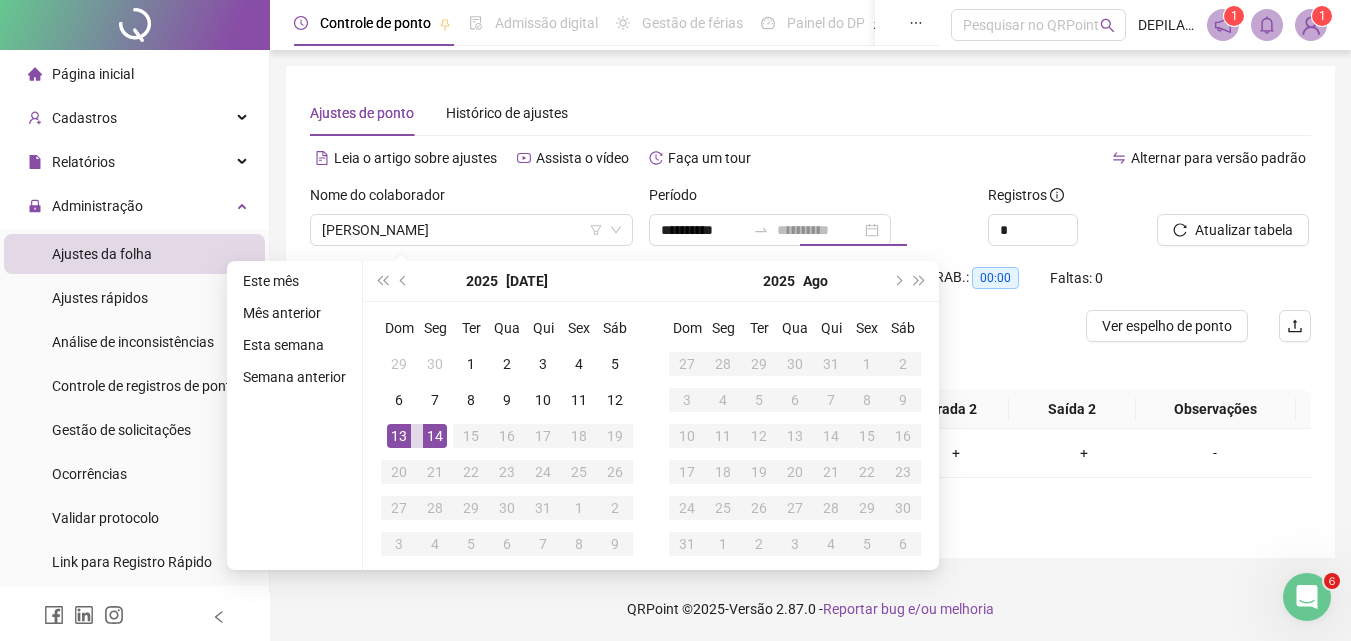 click on "14" at bounding box center [435, 436] 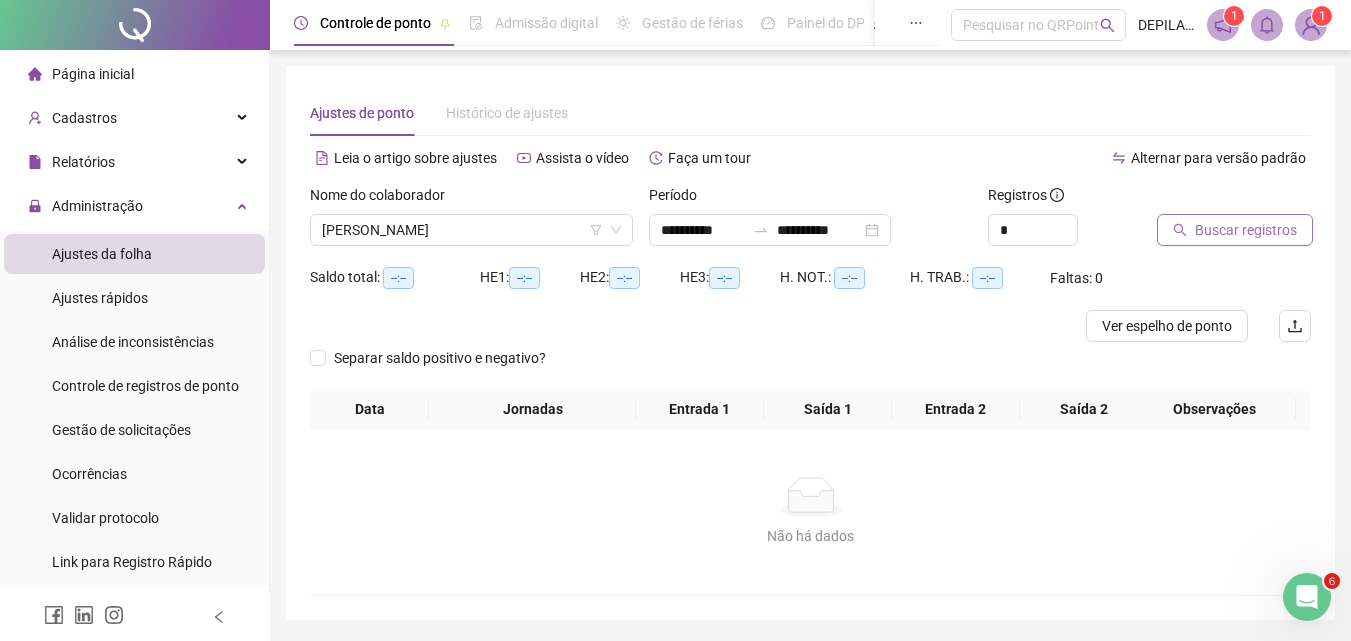click on "Buscar registros" at bounding box center [1246, 230] 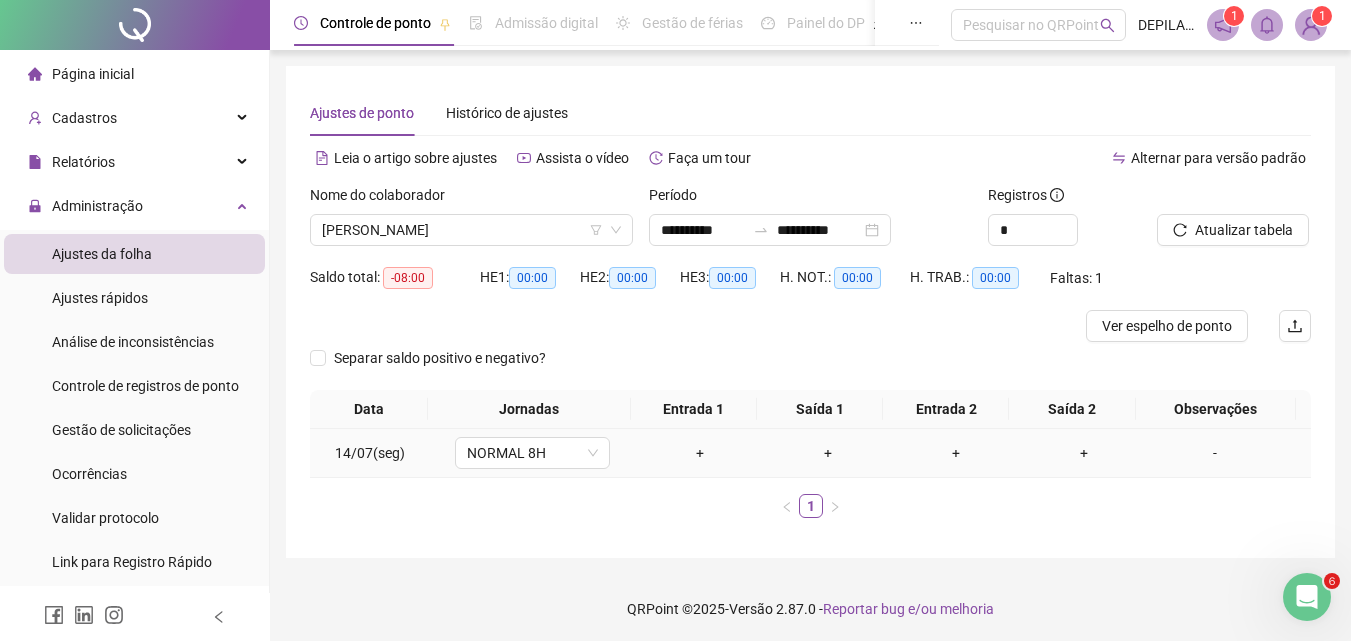 click on "+" at bounding box center (700, 453) 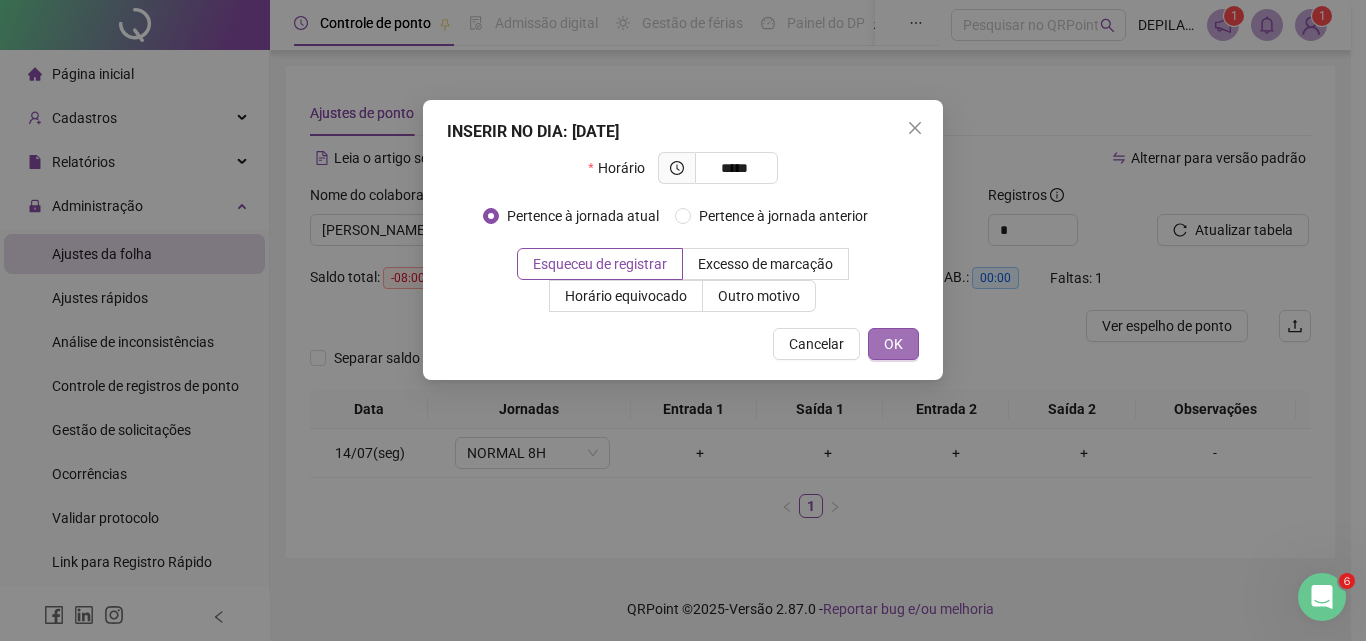 type on "*****" 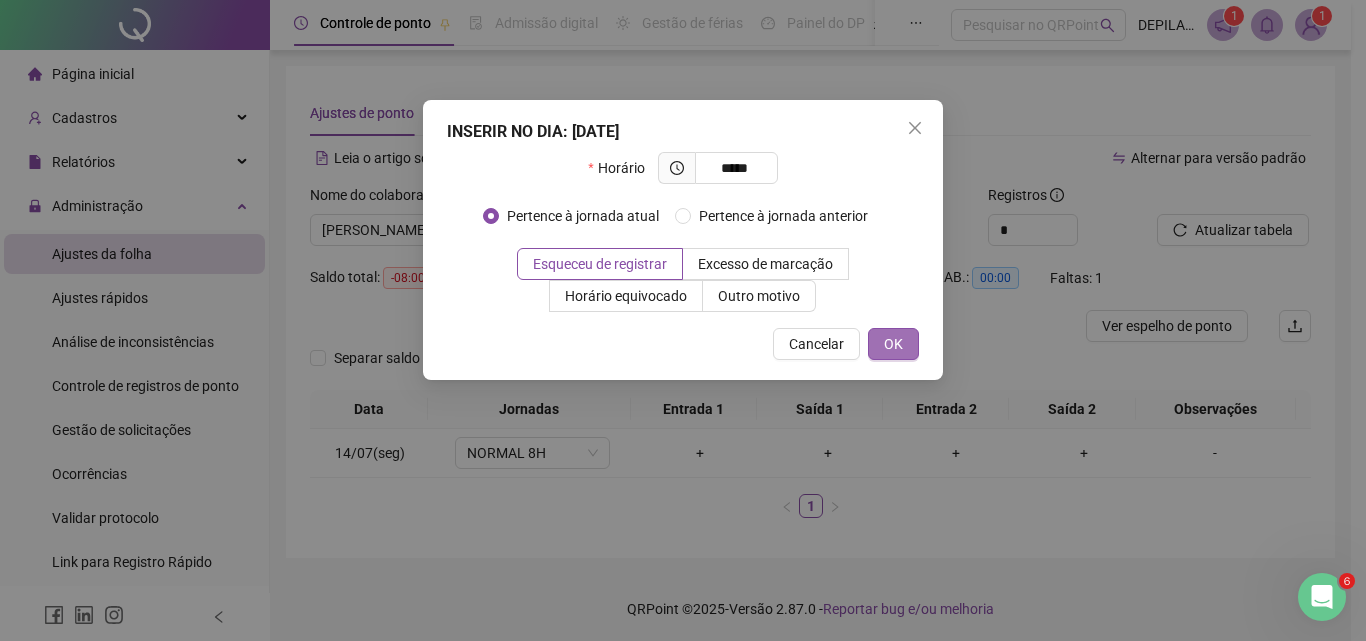 click on "OK" at bounding box center (893, 344) 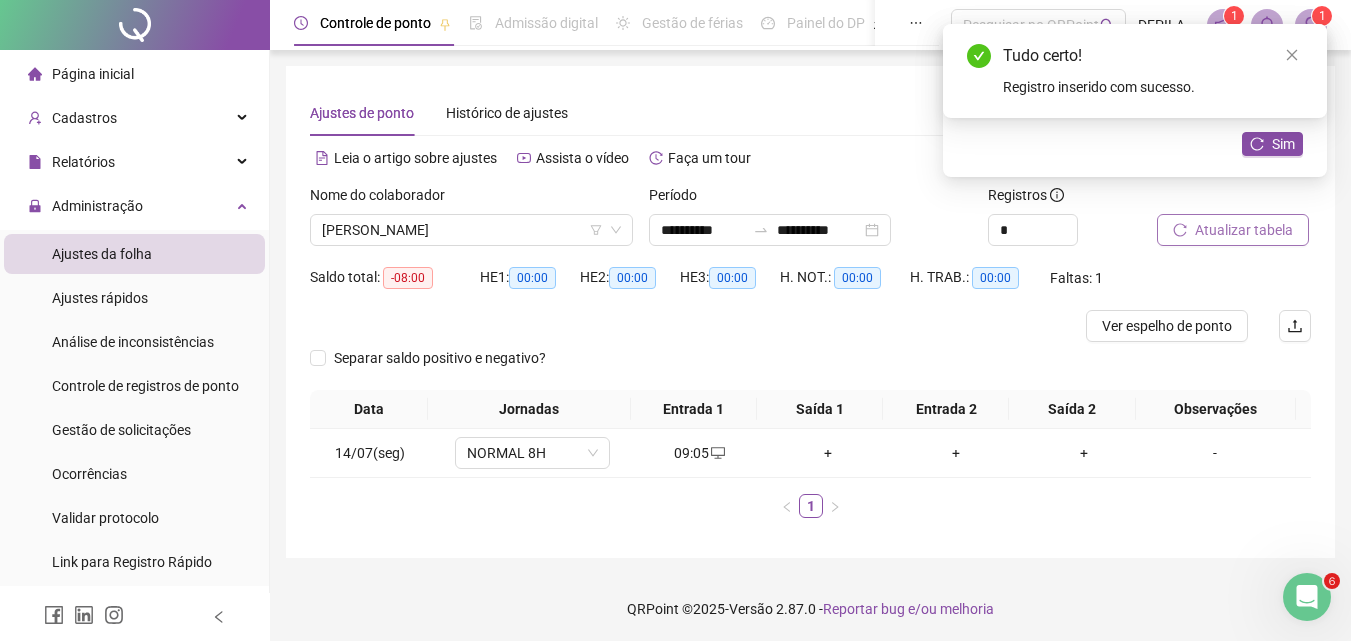 click 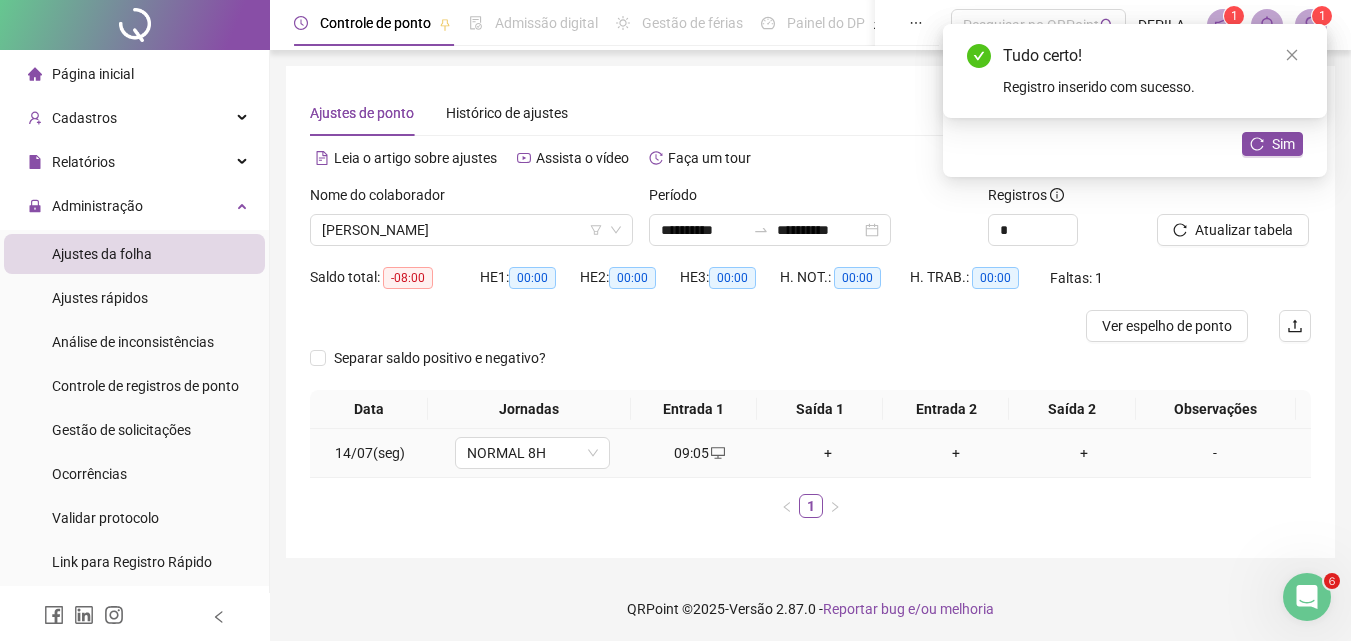 click on "+" at bounding box center [828, 453] 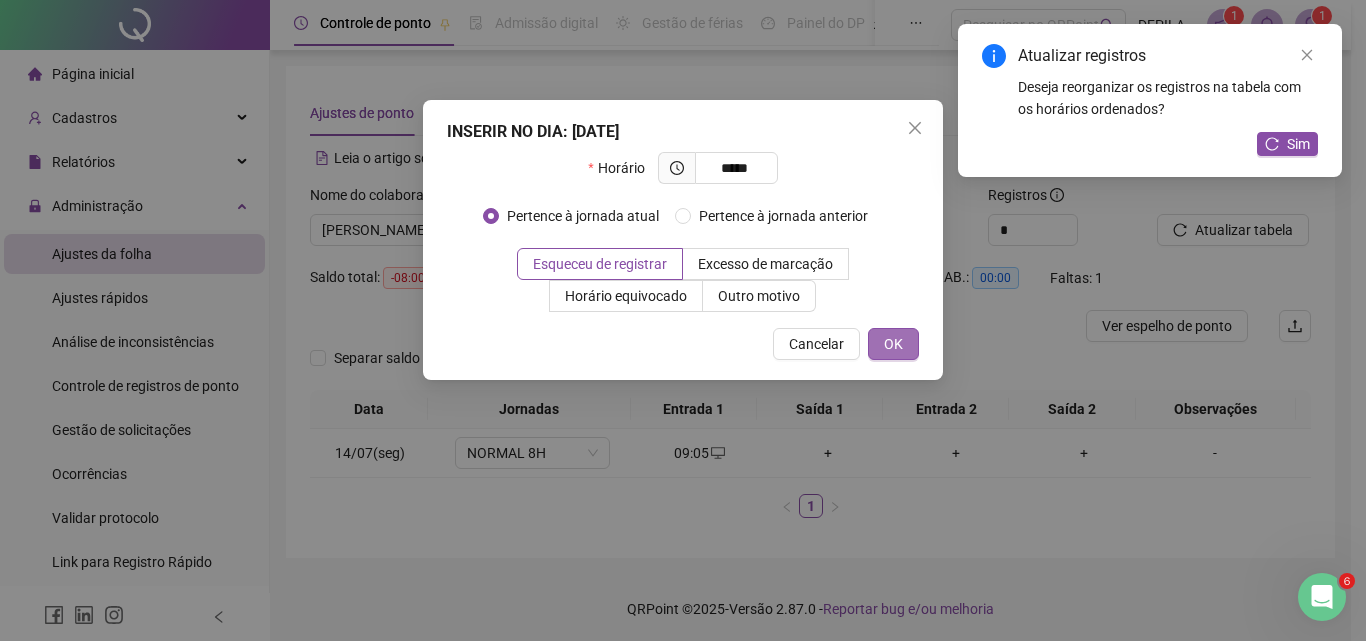 type on "*****" 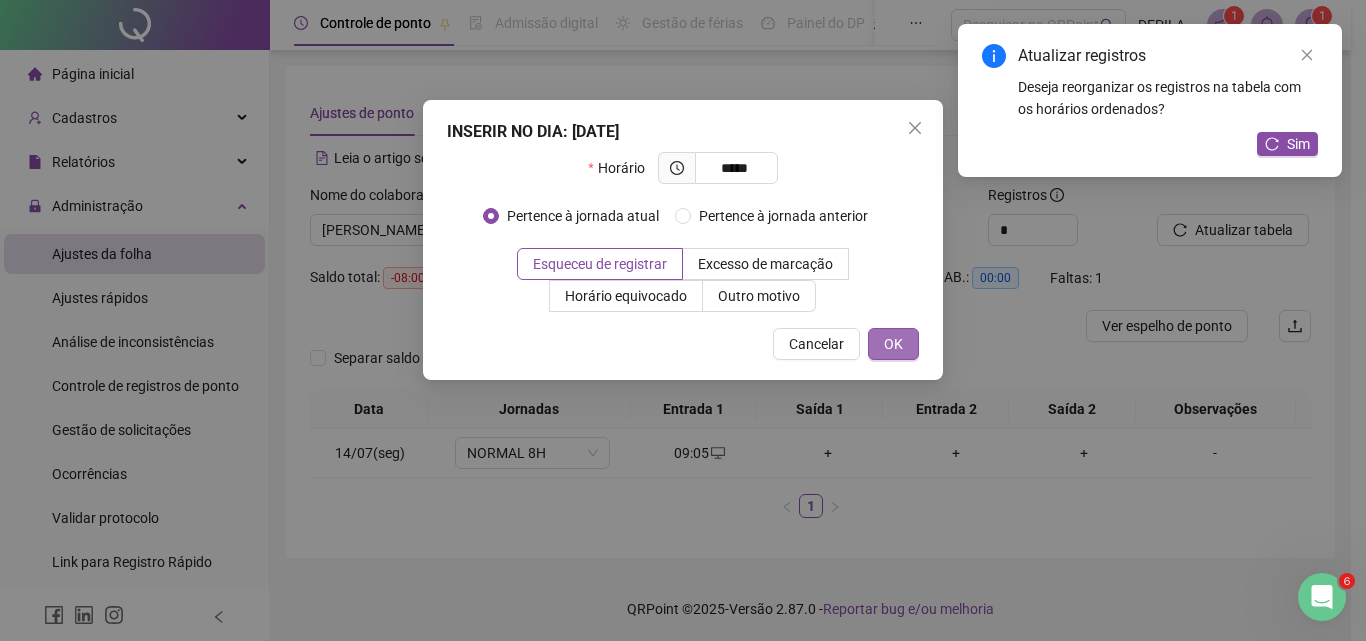 click on "OK" at bounding box center [893, 344] 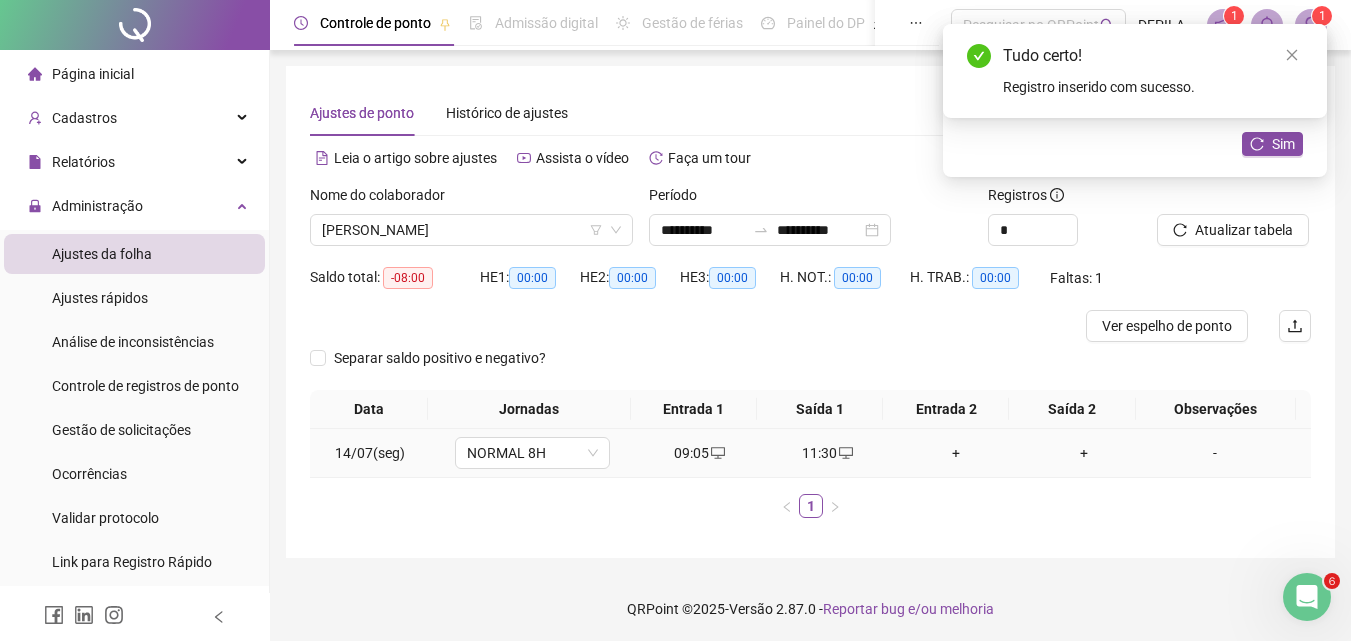 click on "+" at bounding box center (956, 453) 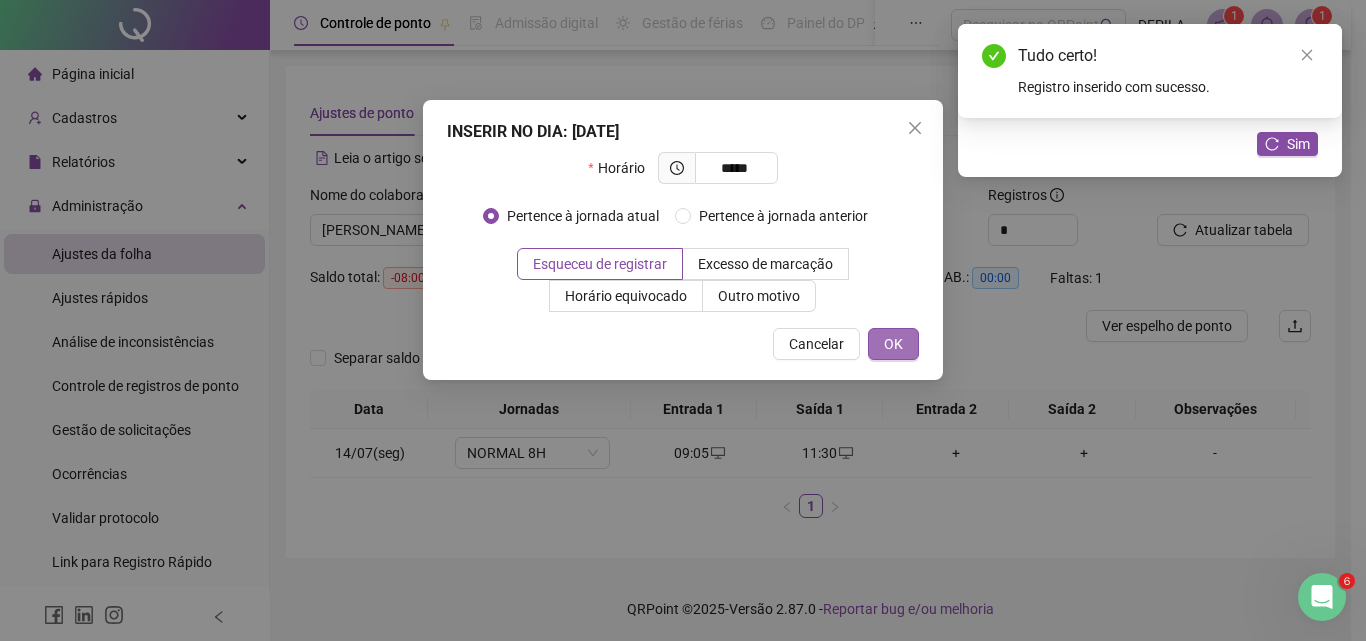 type on "*****" 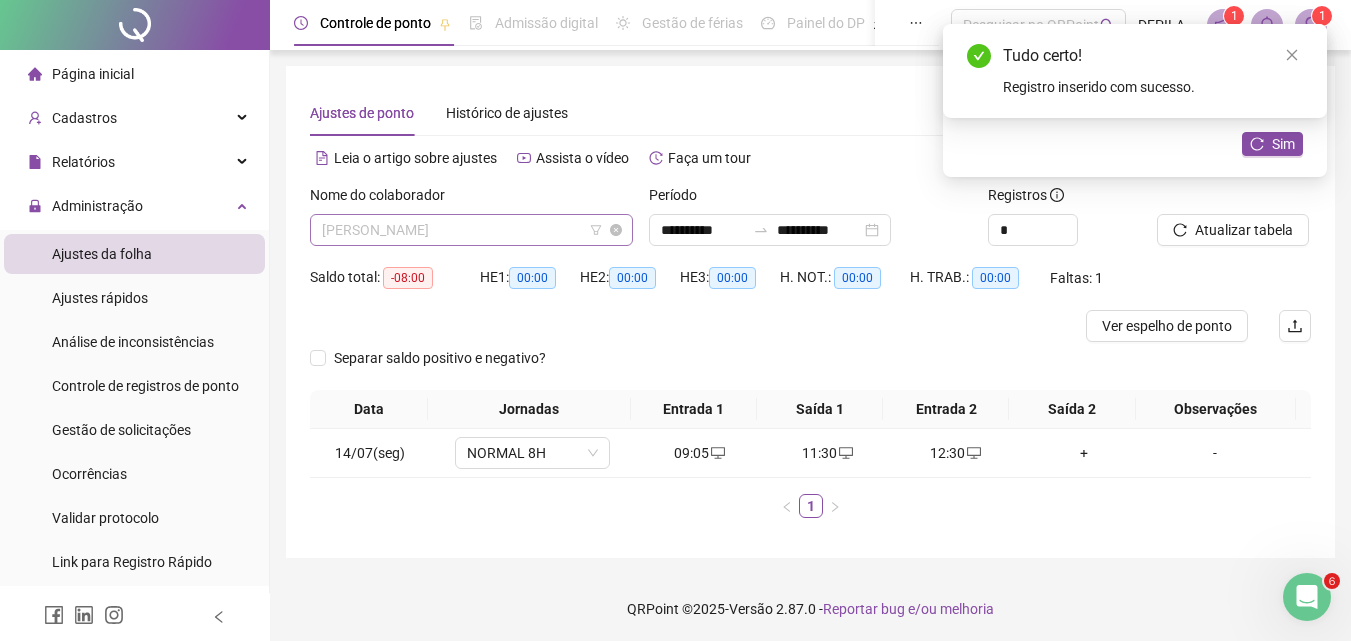 click on "[PERSON_NAME]" at bounding box center (471, 230) 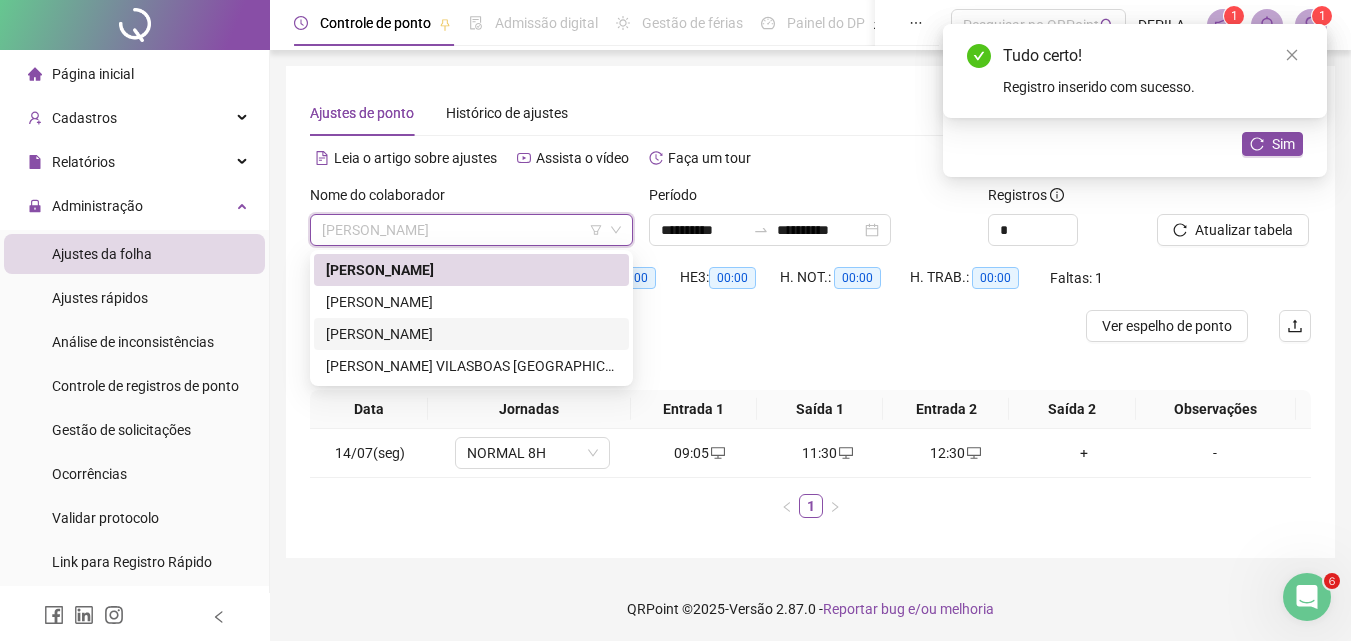 click on "[PERSON_NAME]" at bounding box center [471, 334] 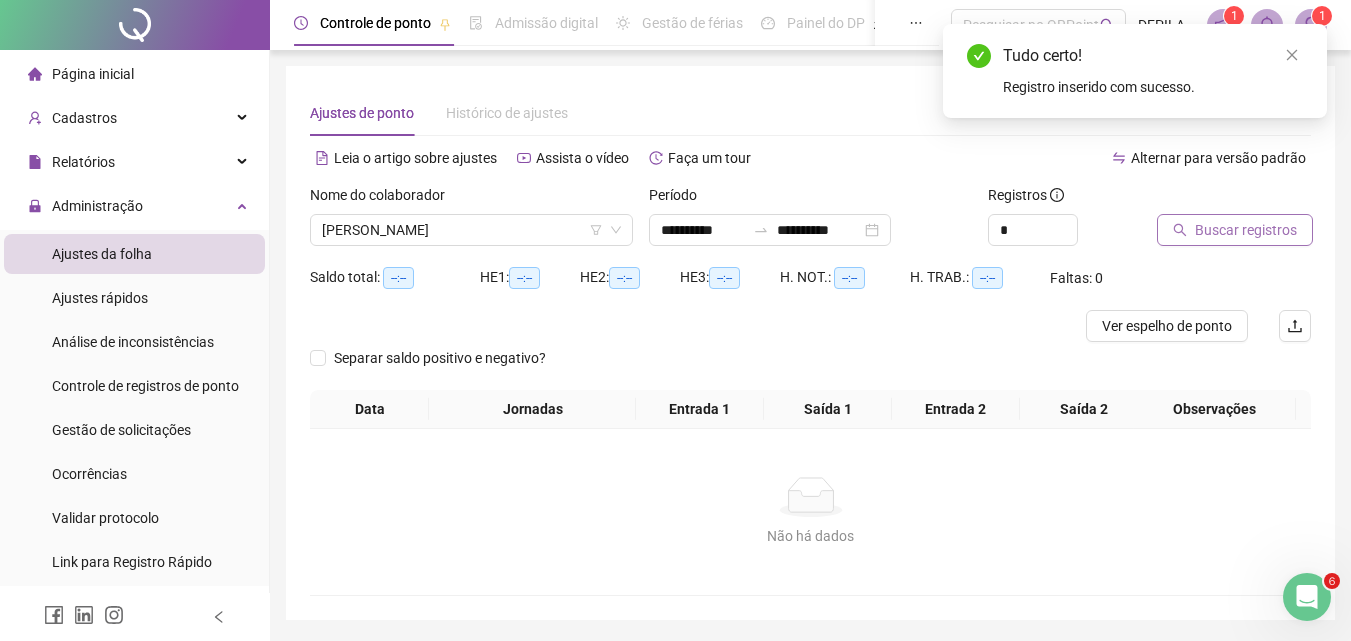 click on "Buscar registros" at bounding box center (1246, 230) 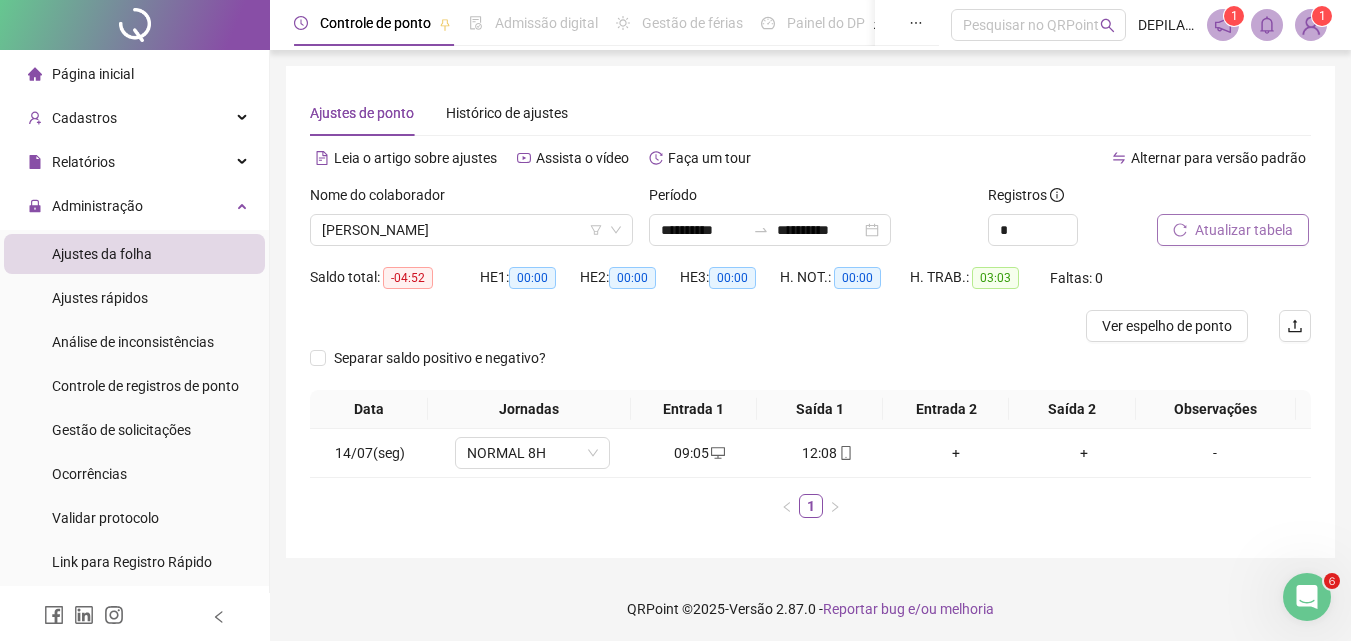 click on "Atualizar tabela" at bounding box center (1244, 230) 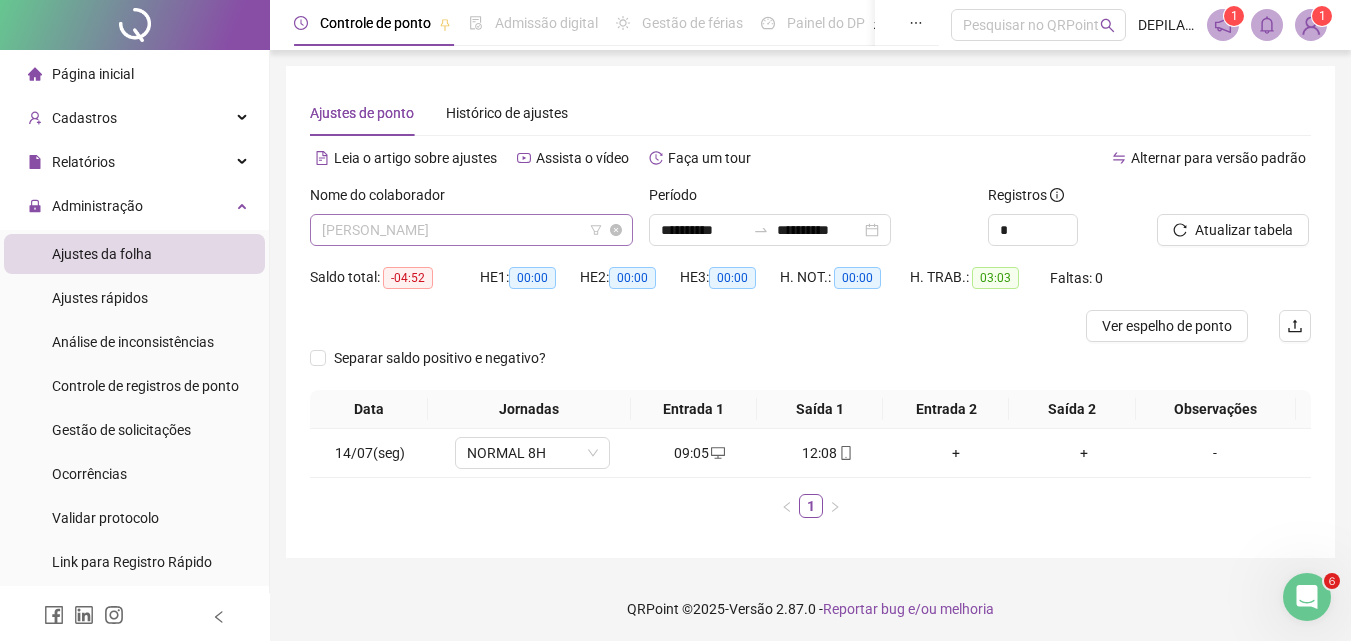 click on "[PERSON_NAME]" at bounding box center [471, 230] 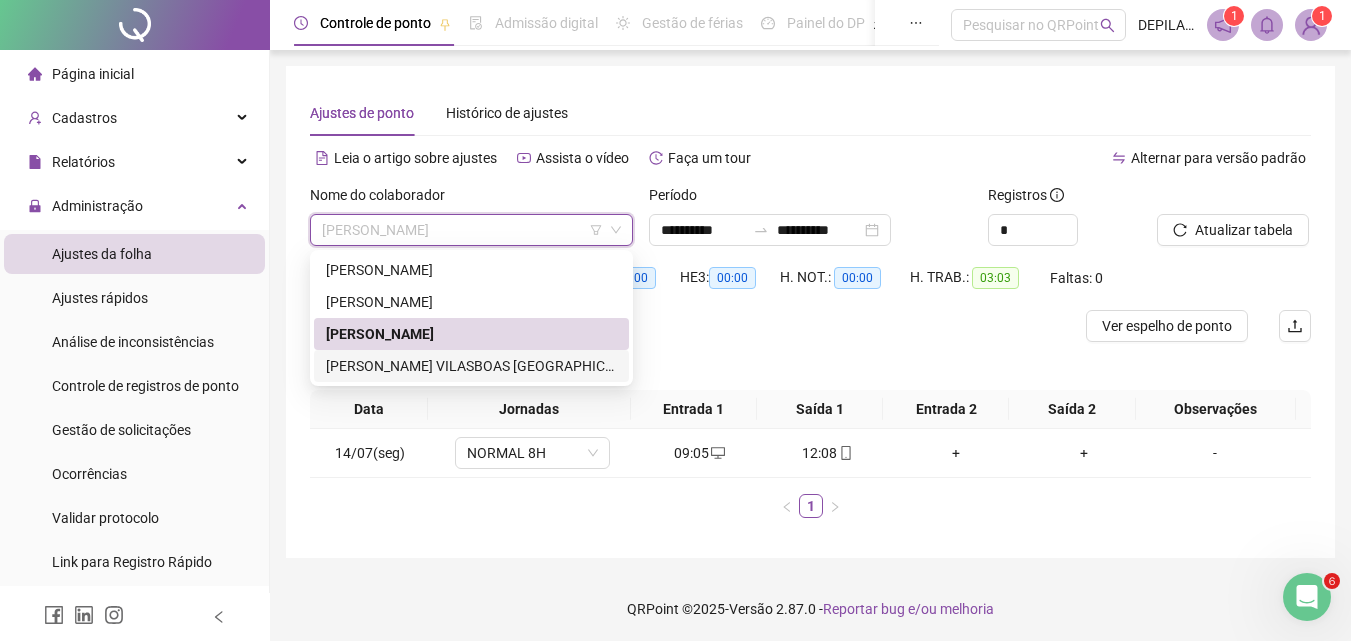 click on "[PERSON_NAME] VILASBOAS [GEOGRAPHIC_DATA]" at bounding box center [471, 366] 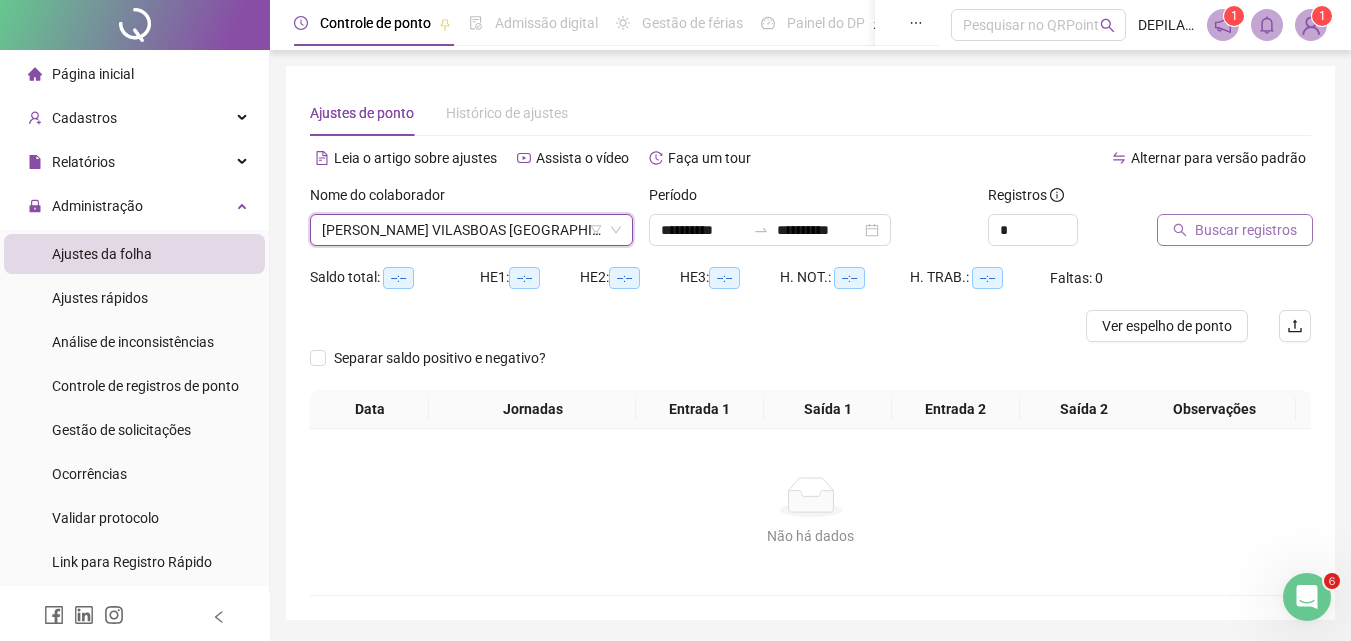 click on "Buscar registros" at bounding box center [1246, 230] 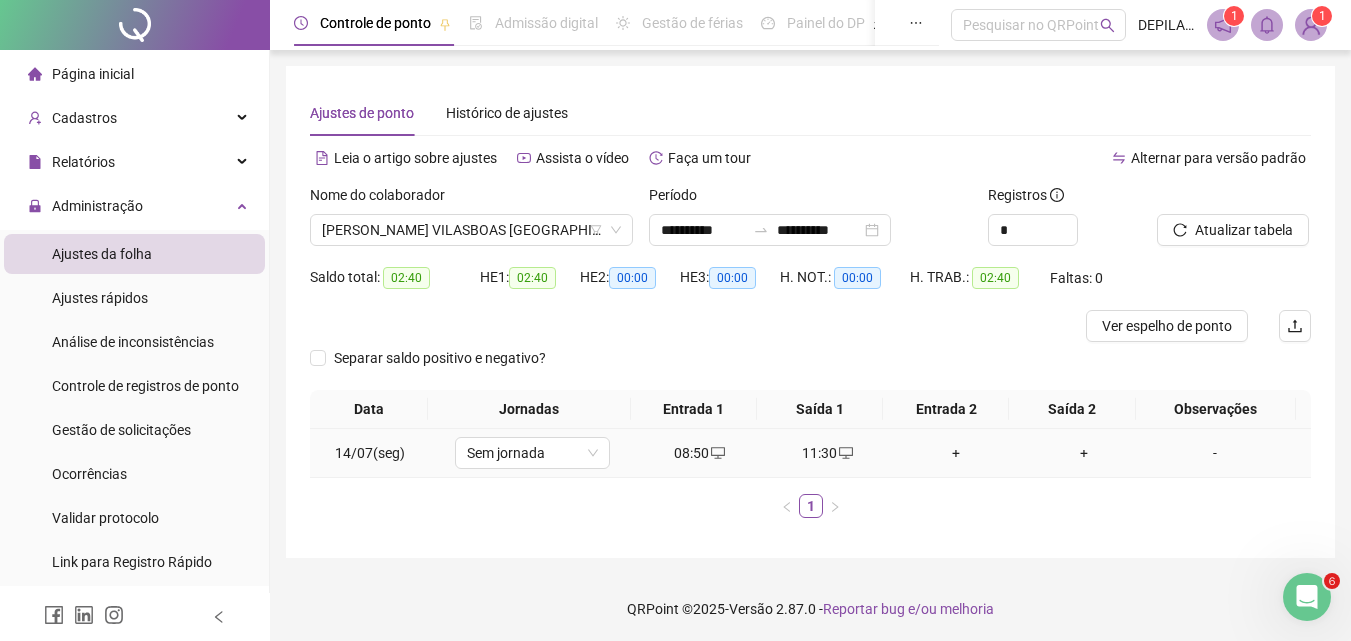 click on "+" at bounding box center [956, 453] 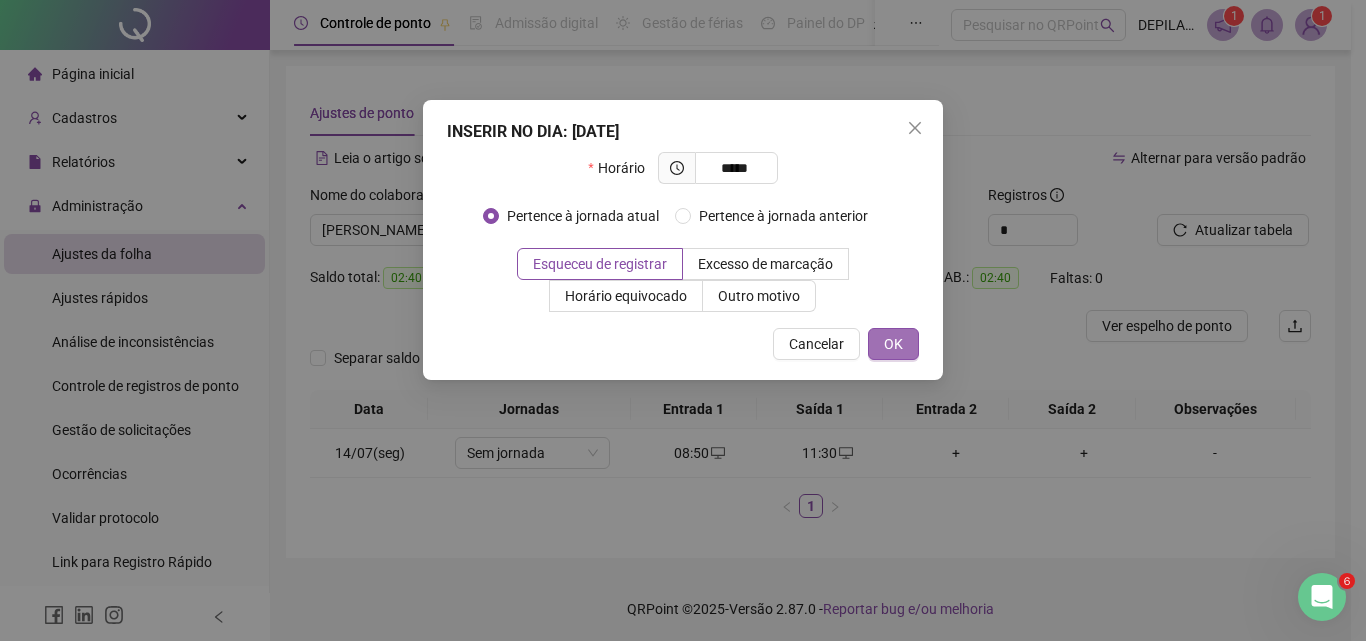 type on "*****" 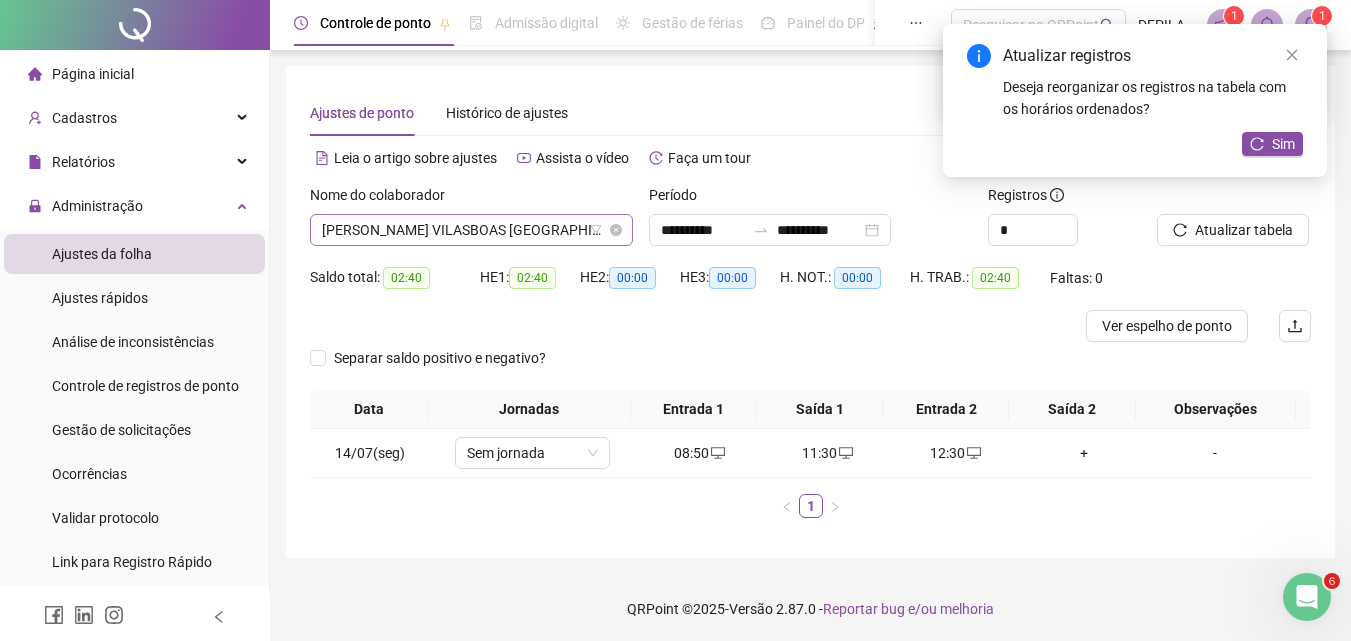 click on "[PERSON_NAME] VILASBOAS [GEOGRAPHIC_DATA]" at bounding box center (471, 230) 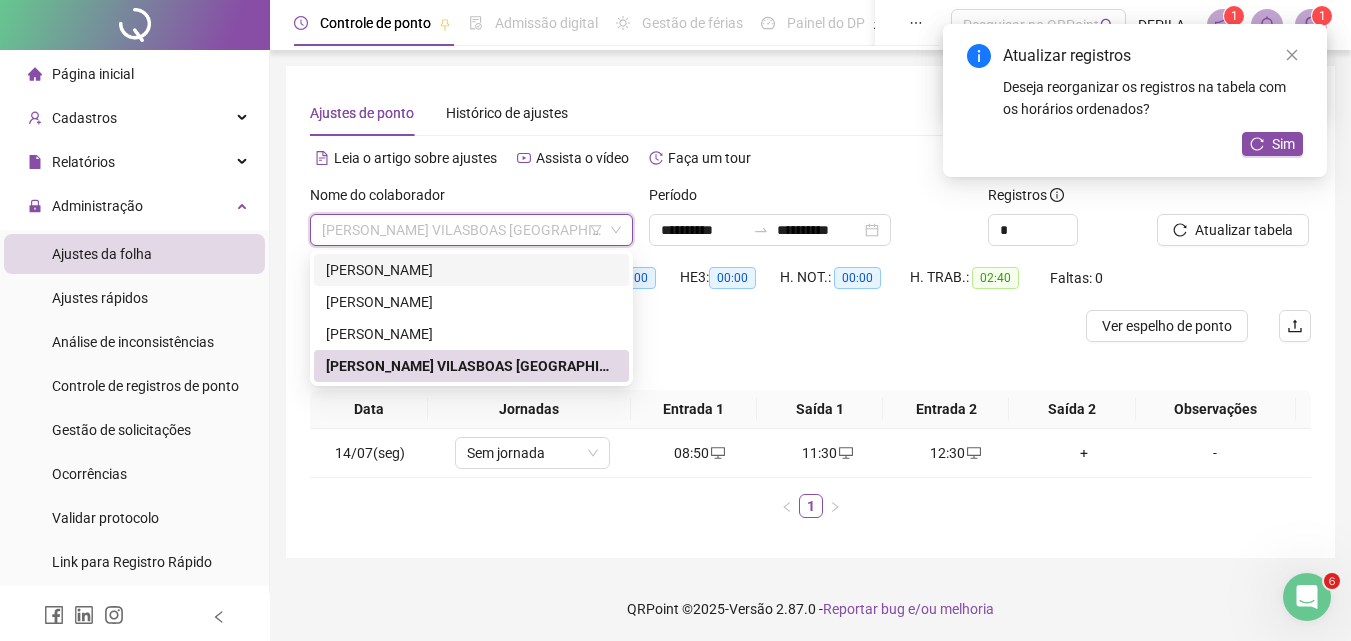 click on "[PERSON_NAME]" at bounding box center (471, 270) 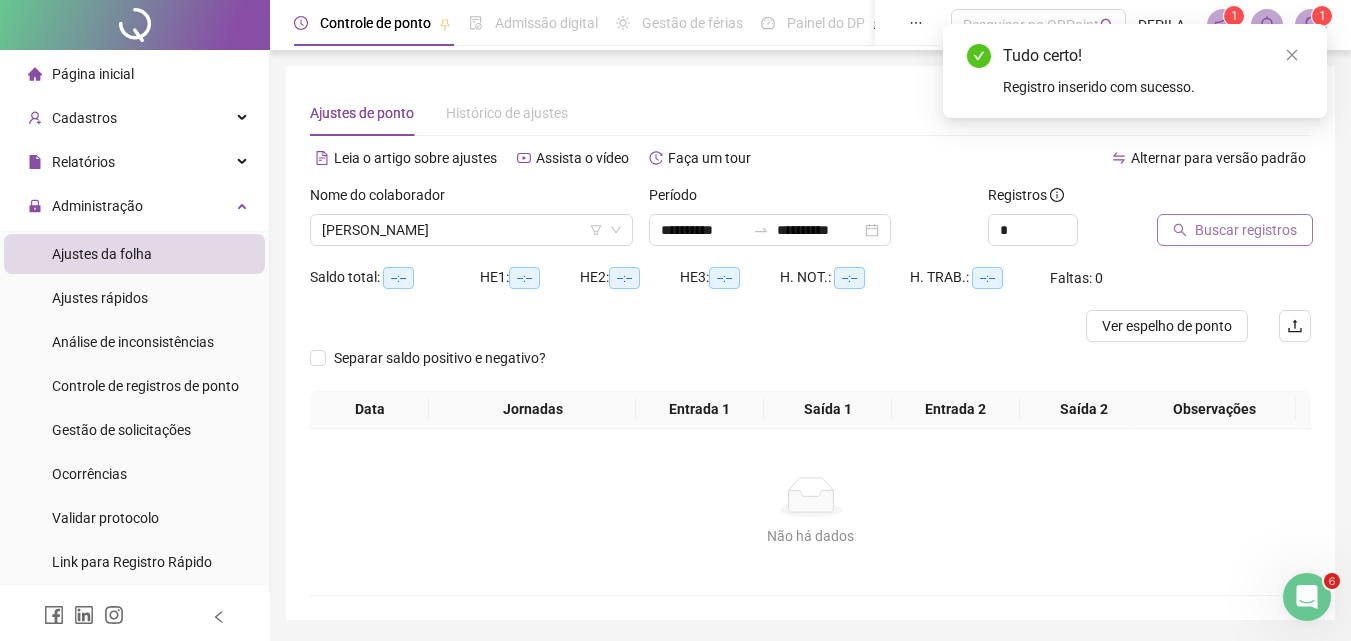 click on "Buscar registros" at bounding box center (1246, 230) 